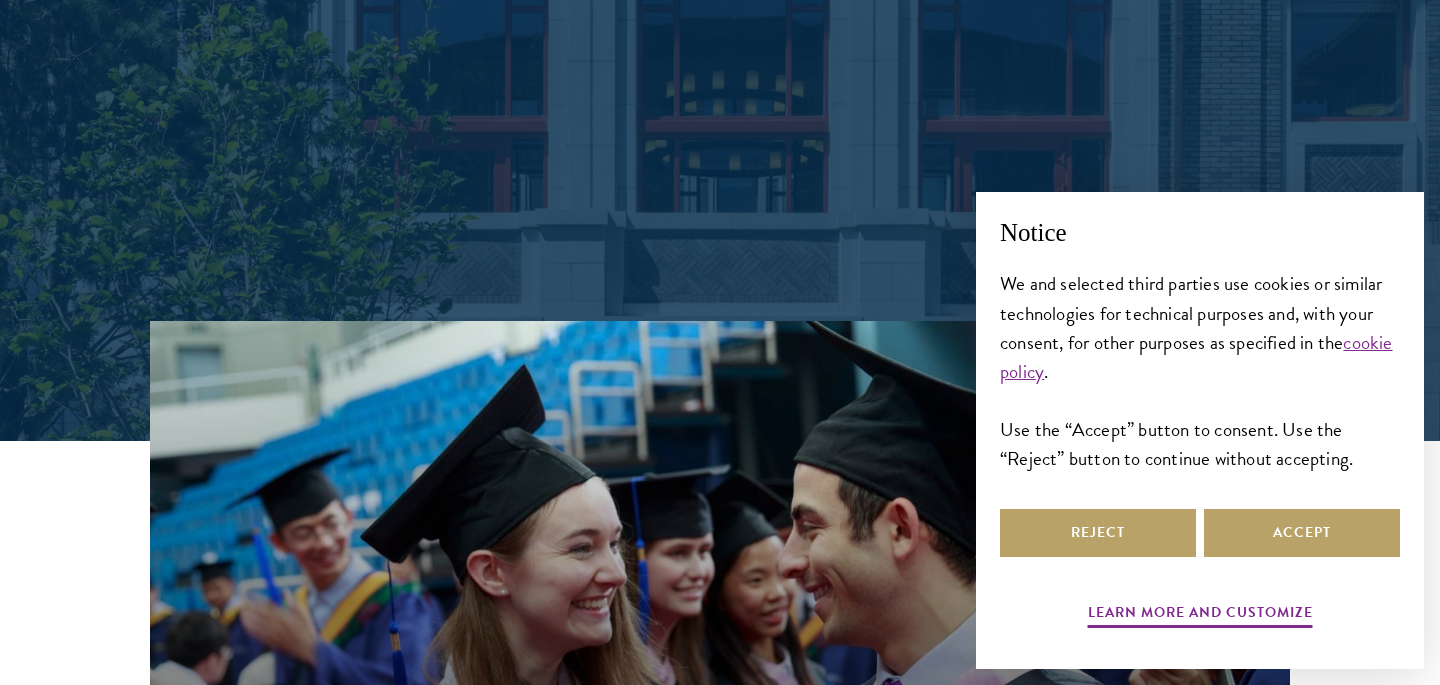 scroll, scrollTop: 300, scrollLeft: 0, axis: vertical 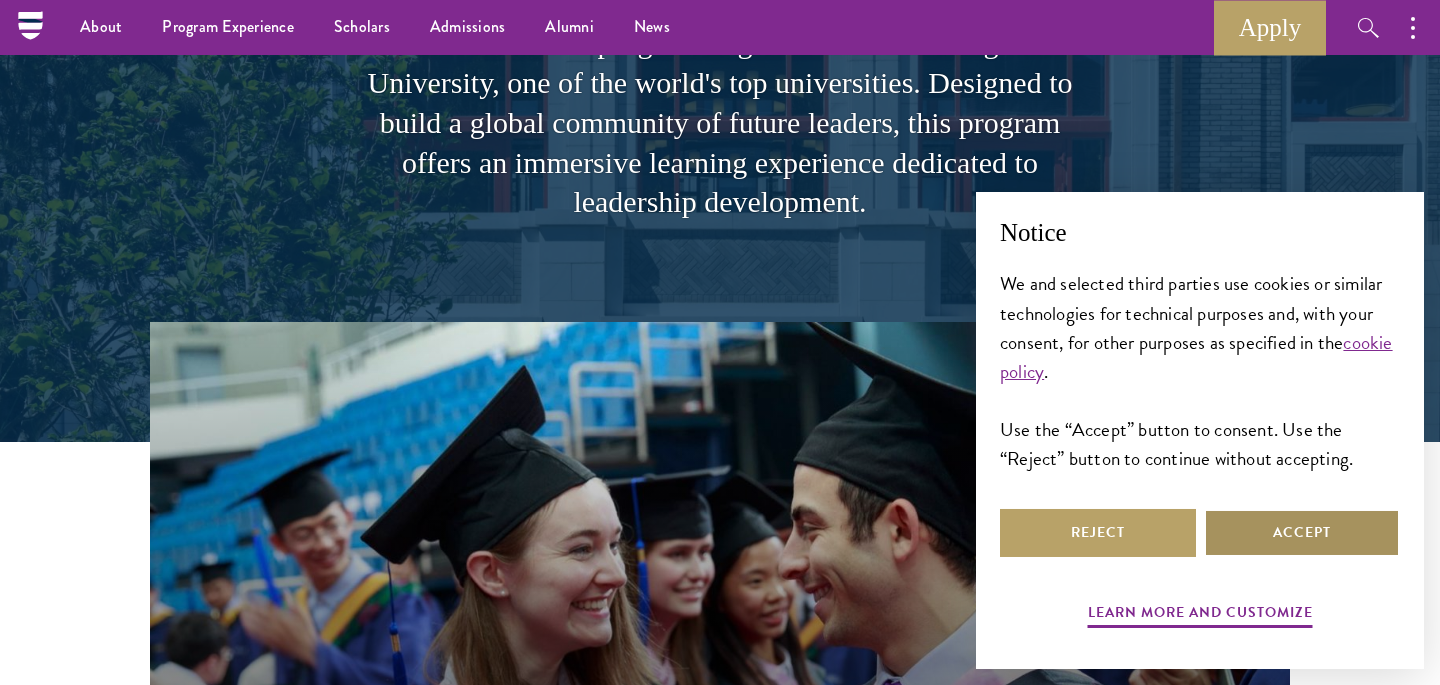 click on "Accept" at bounding box center (1302, 533) 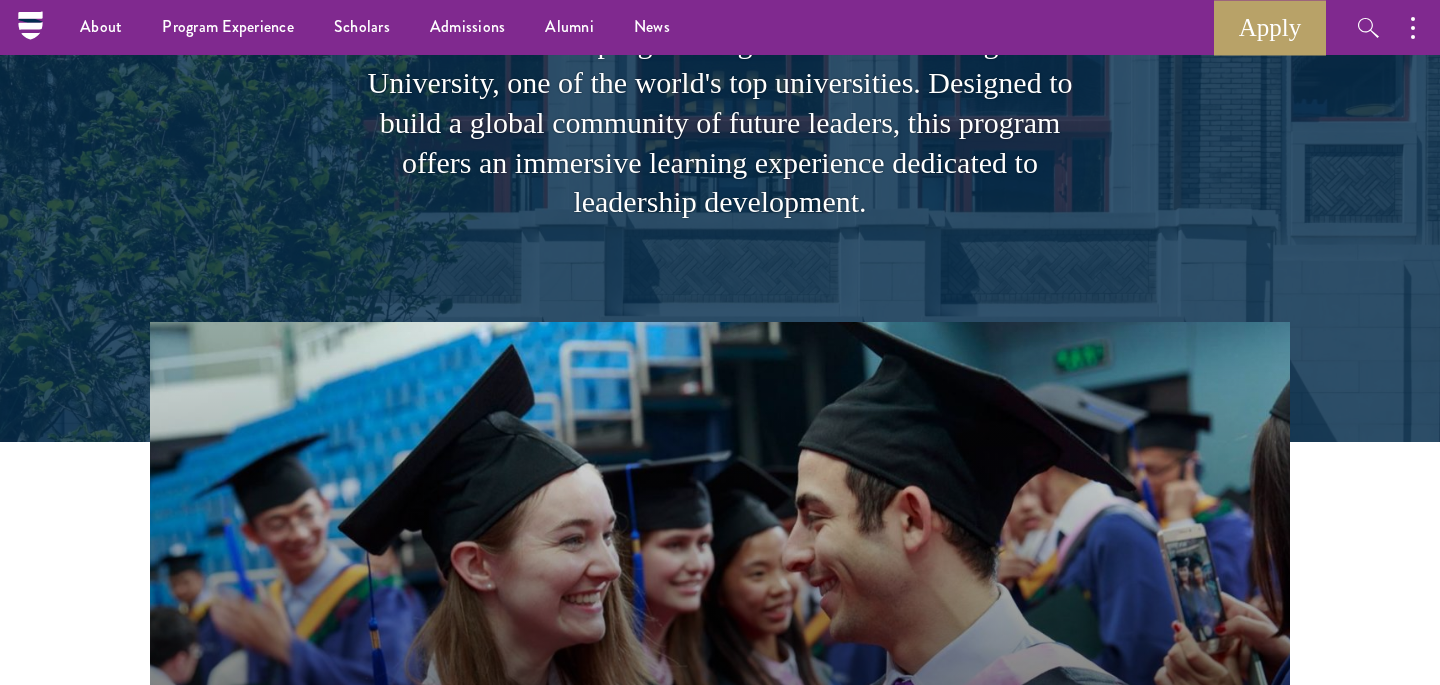 scroll, scrollTop: 0, scrollLeft: 0, axis: both 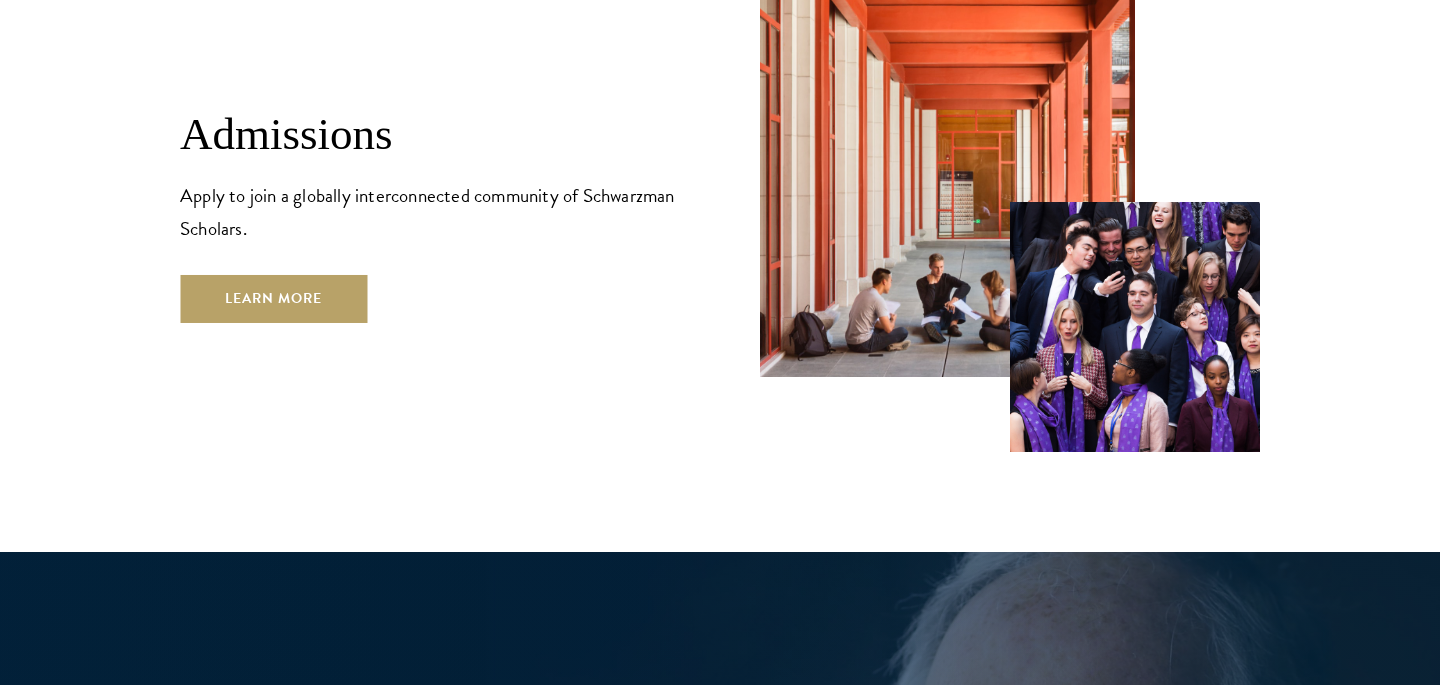 click on "Admissions
Apply to join a globally interconnected community of Schwarzman Scholars.
Learn More" at bounding box center (430, 215) 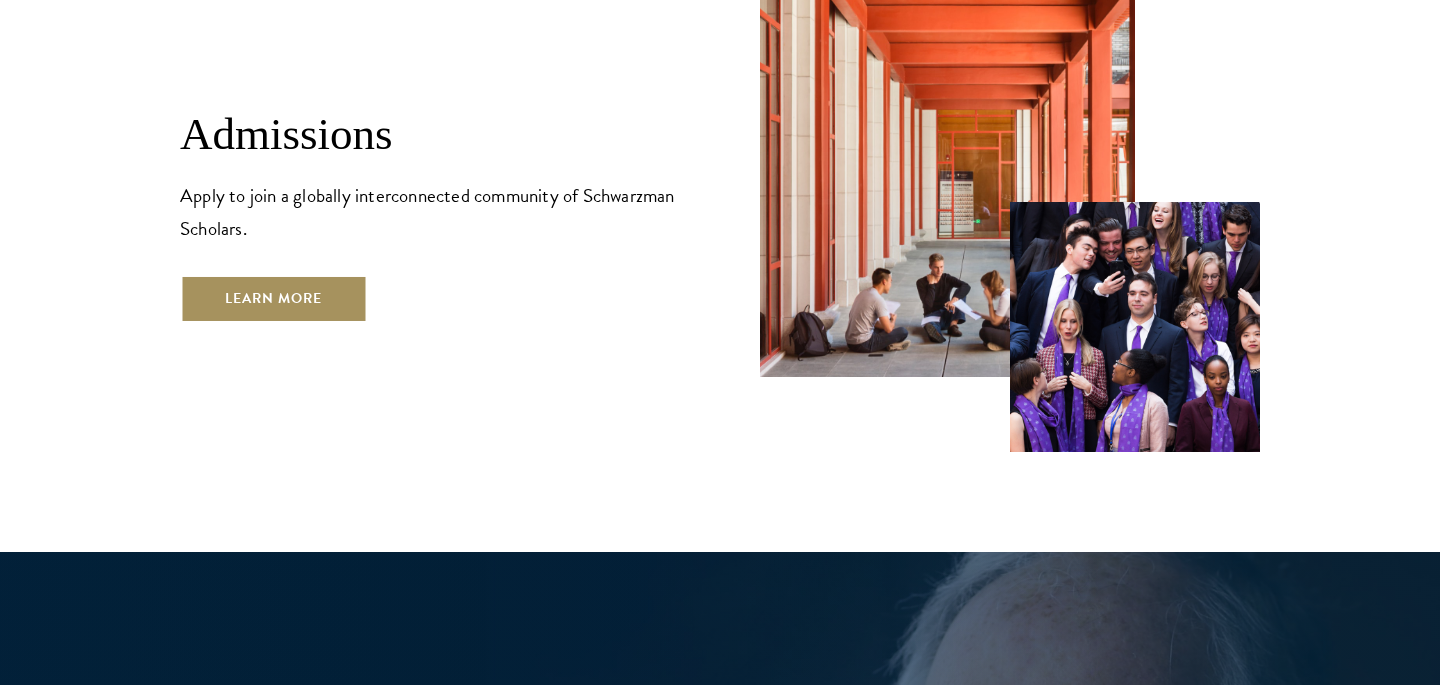 click on "Learn More" at bounding box center (273, 299) 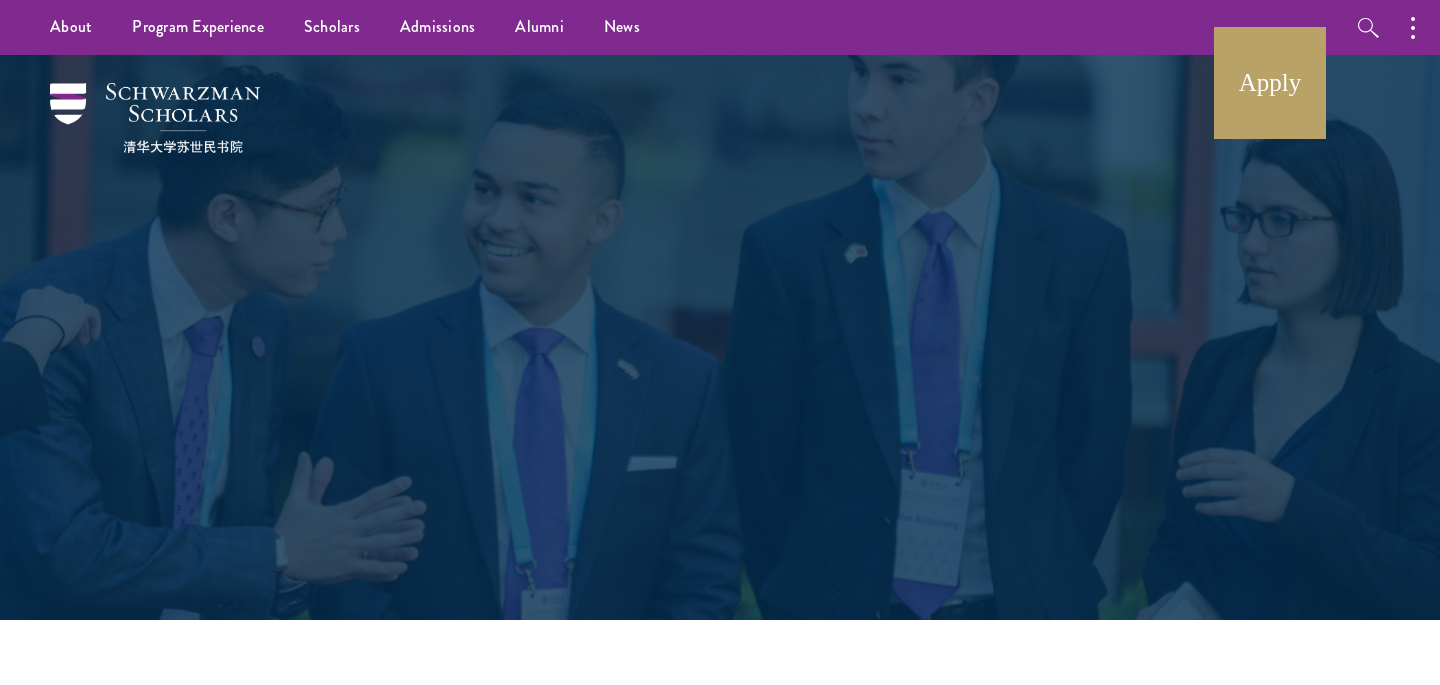 scroll, scrollTop: 0, scrollLeft: 0, axis: both 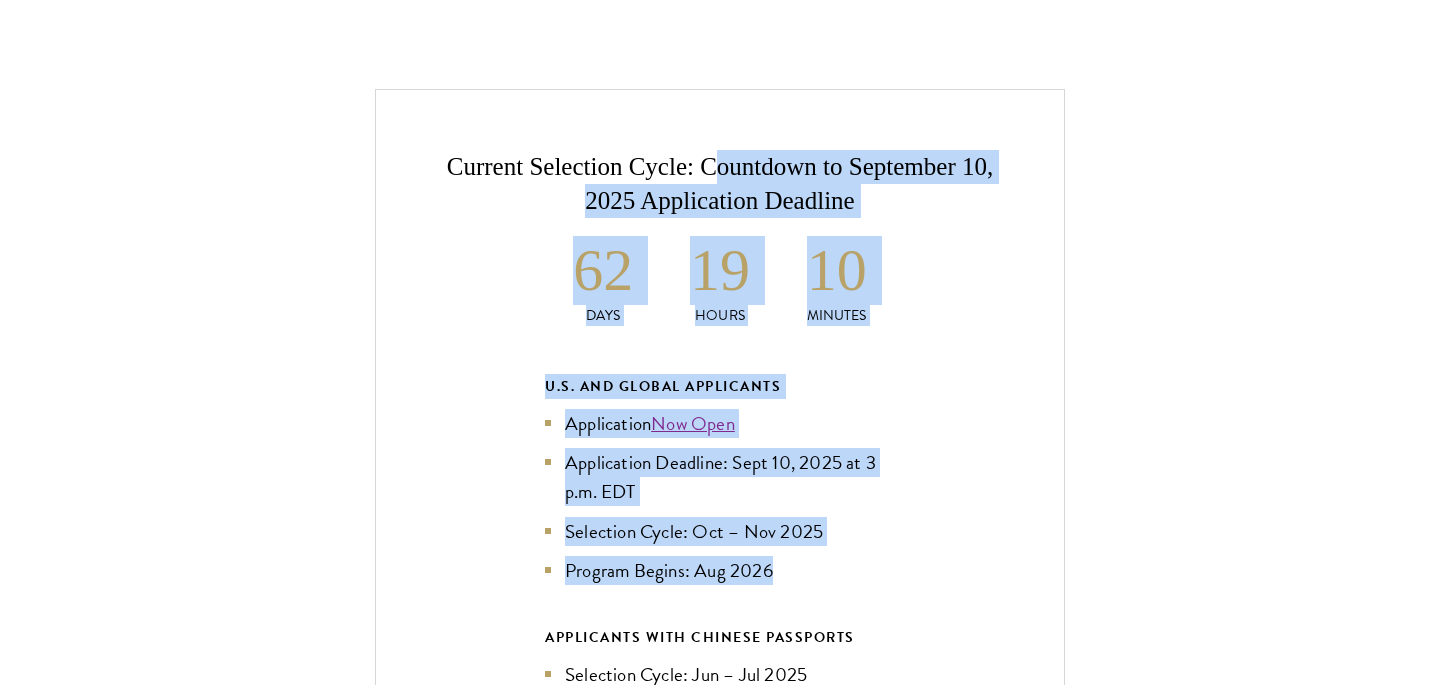 drag, startPoint x: 797, startPoint y: 111, endPoint x: 801, endPoint y: 546, distance: 435.0184 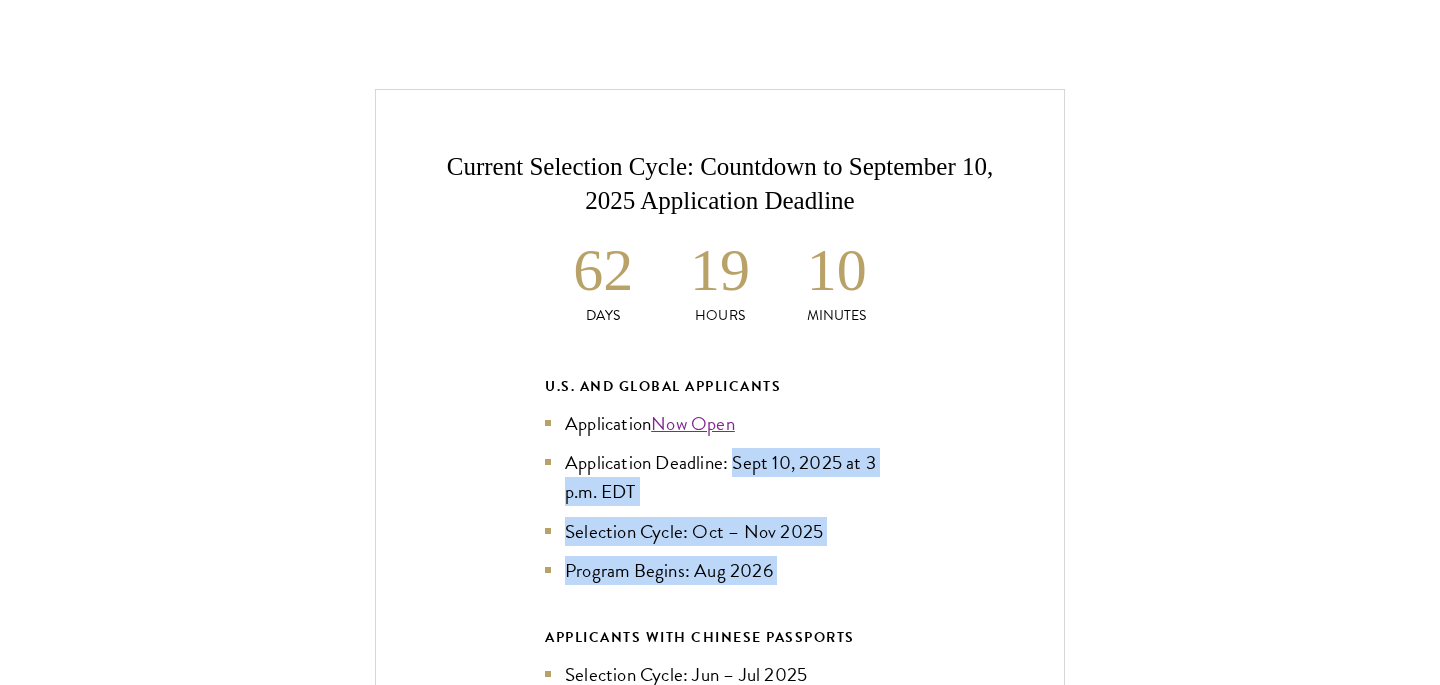 drag, startPoint x: 801, startPoint y: 546, endPoint x: 739, endPoint y: 440, distance: 122.80065 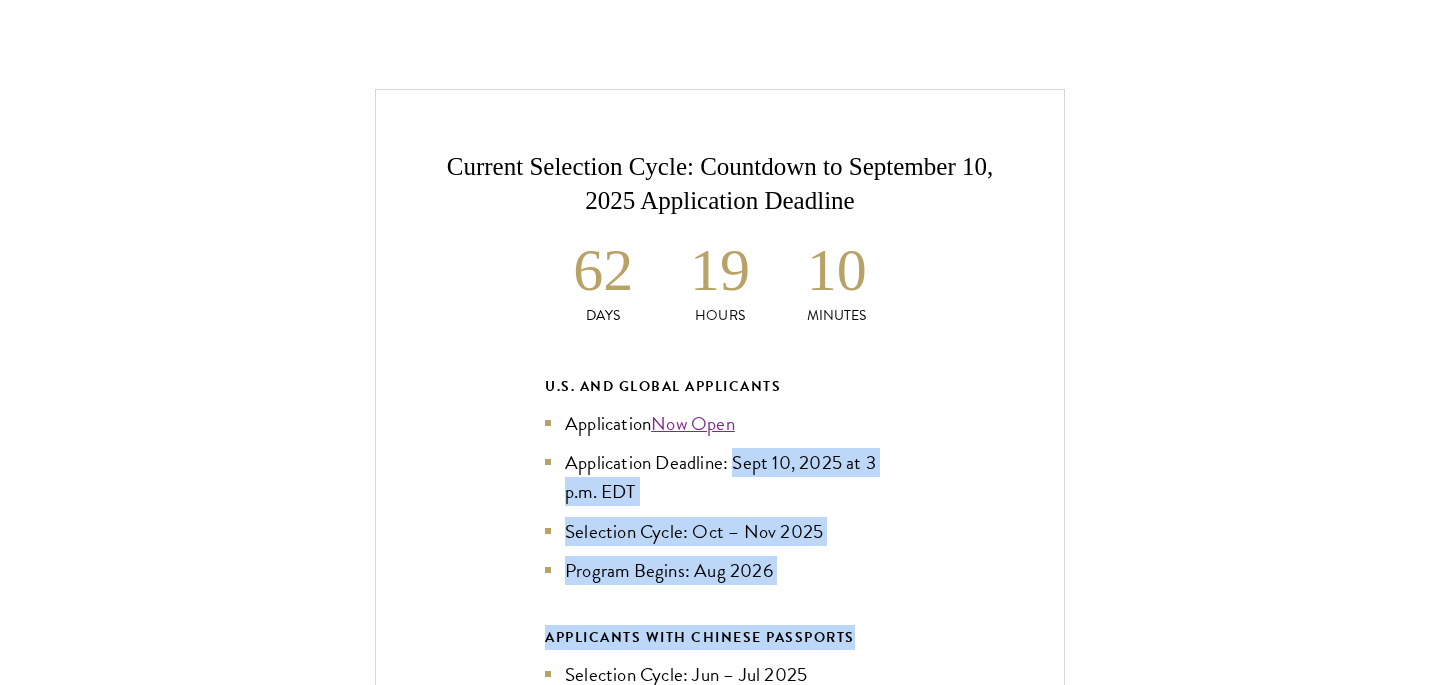 drag, startPoint x: 739, startPoint y: 440, endPoint x: 769, endPoint y: 595, distance: 157.87654 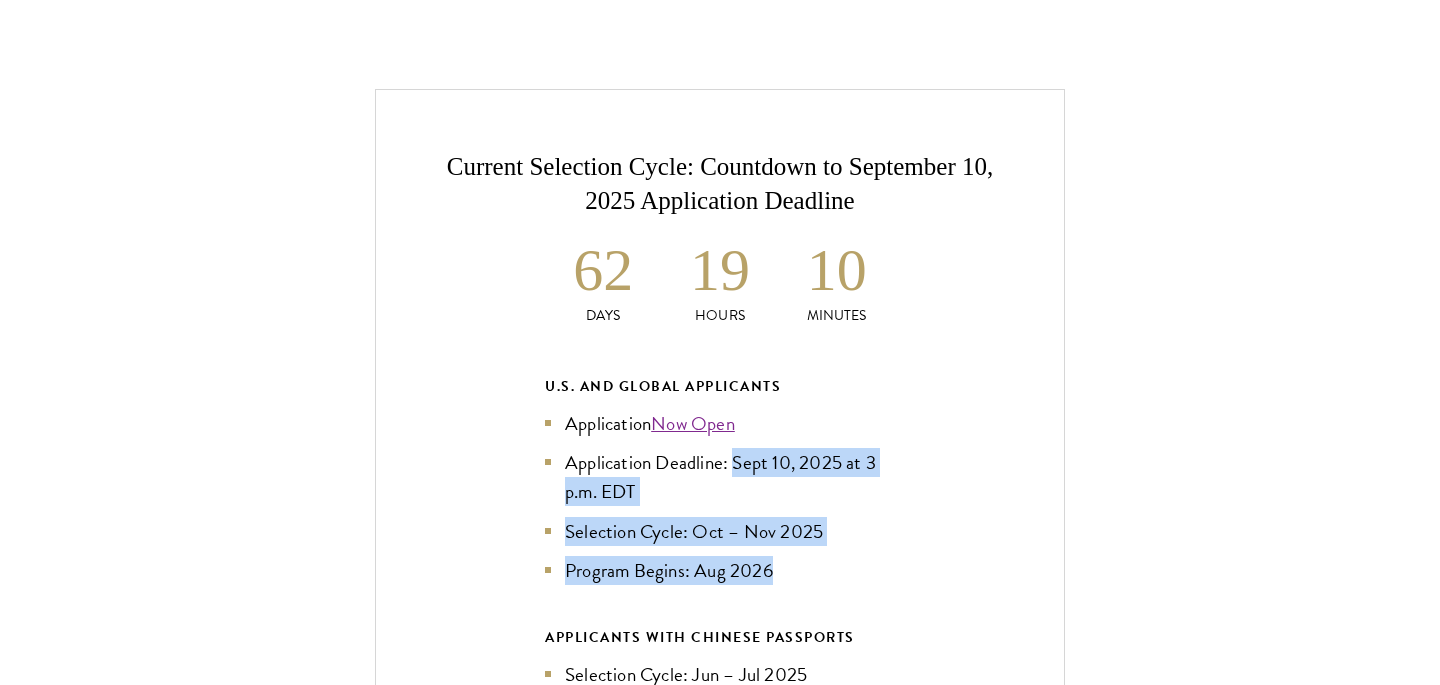 drag, startPoint x: 772, startPoint y: 547, endPoint x: 732, endPoint y: 430, distance: 123.6487 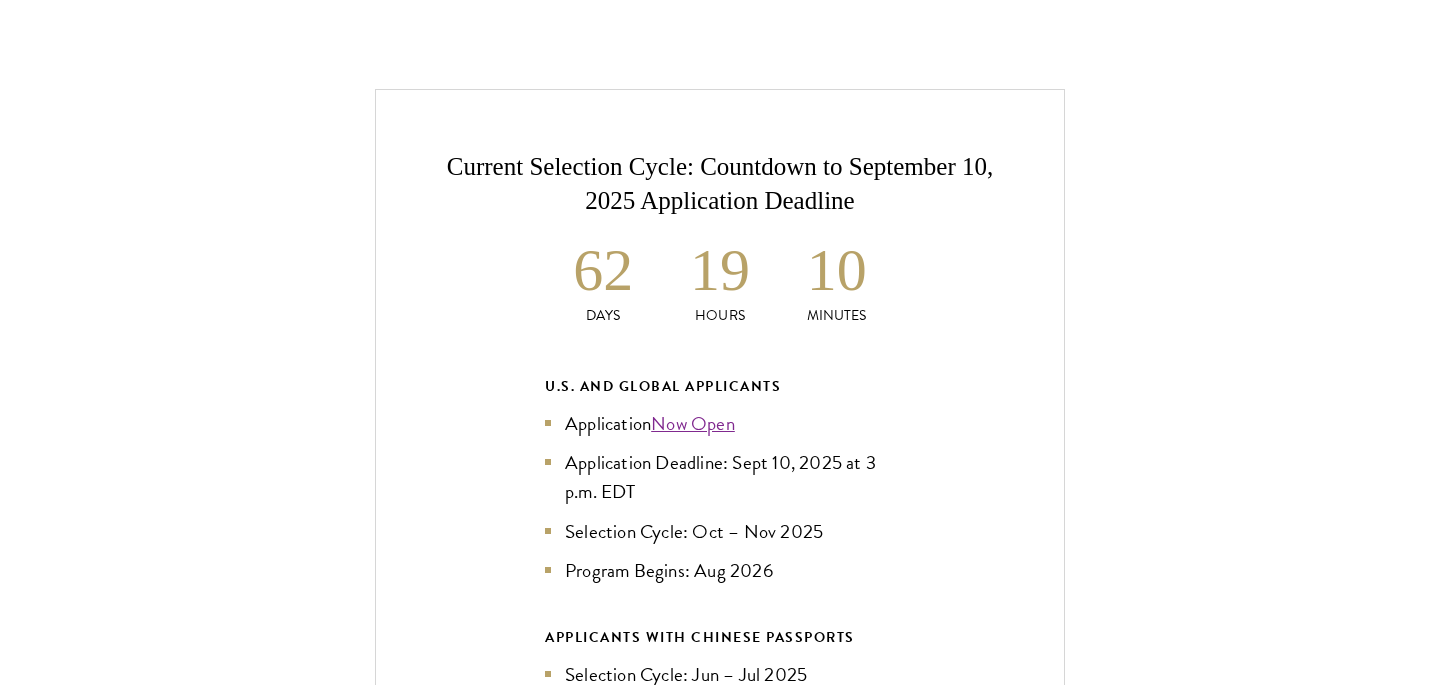 click on "Application Deadline: Sept 10, 2025 at 3 p.m. EDT" at bounding box center (720, 477) 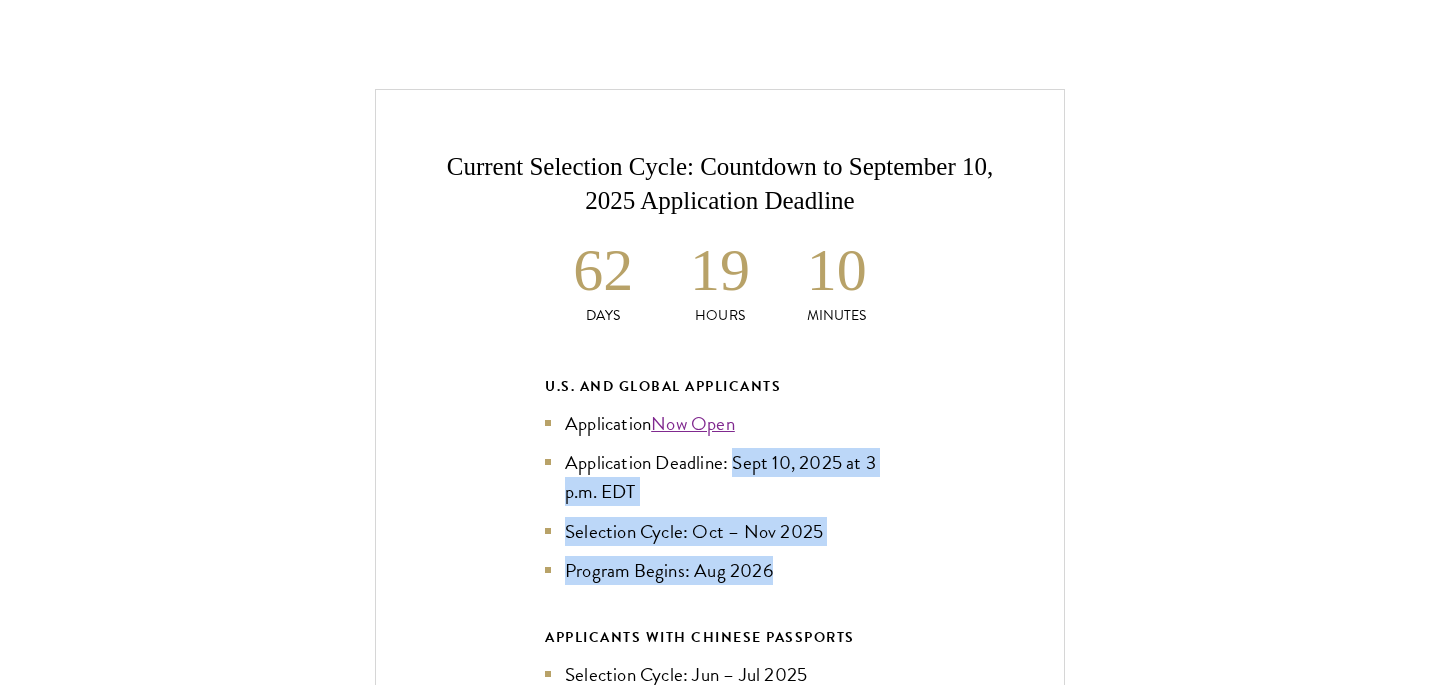 drag, startPoint x: 734, startPoint y: 430, endPoint x: 765, endPoint y: 541, distance: 115.24756 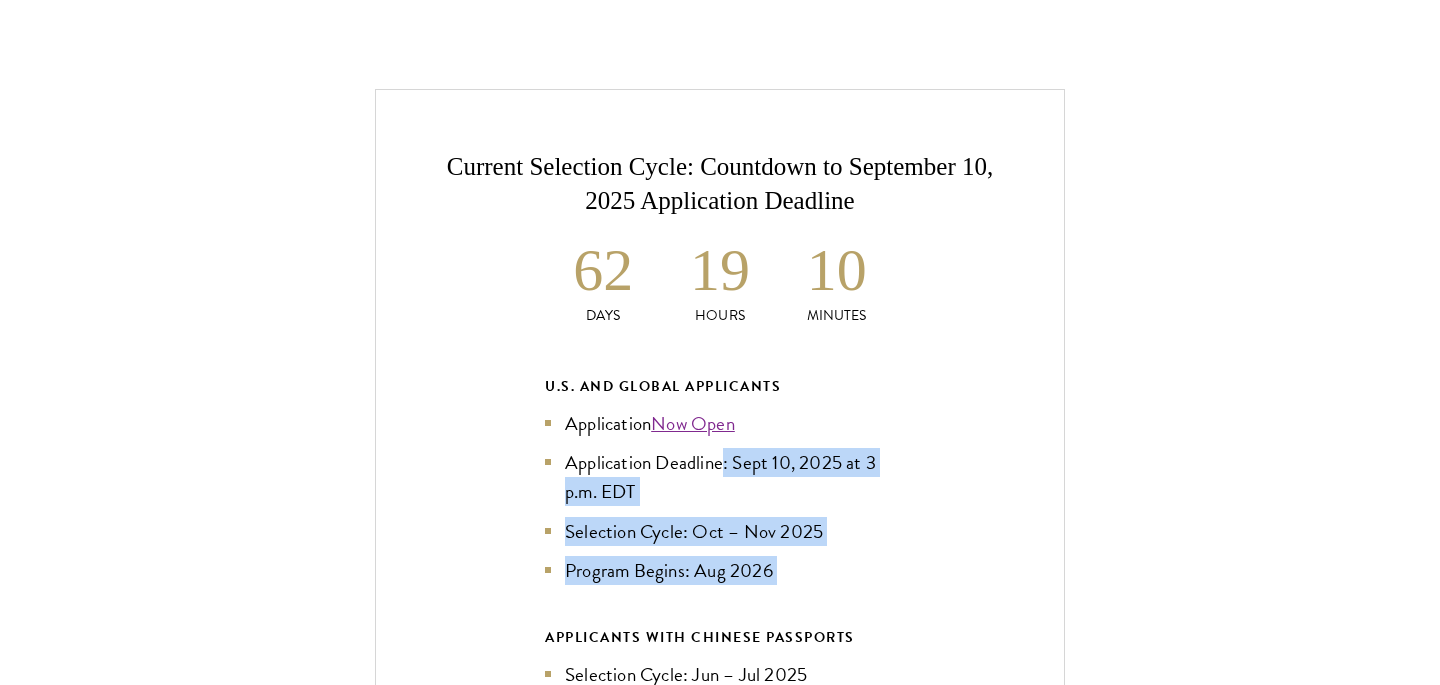 drag, startPoint x: 725, startPoint y: 426, endPoint x: 813, endPoint y: 580, distance: 177.36967 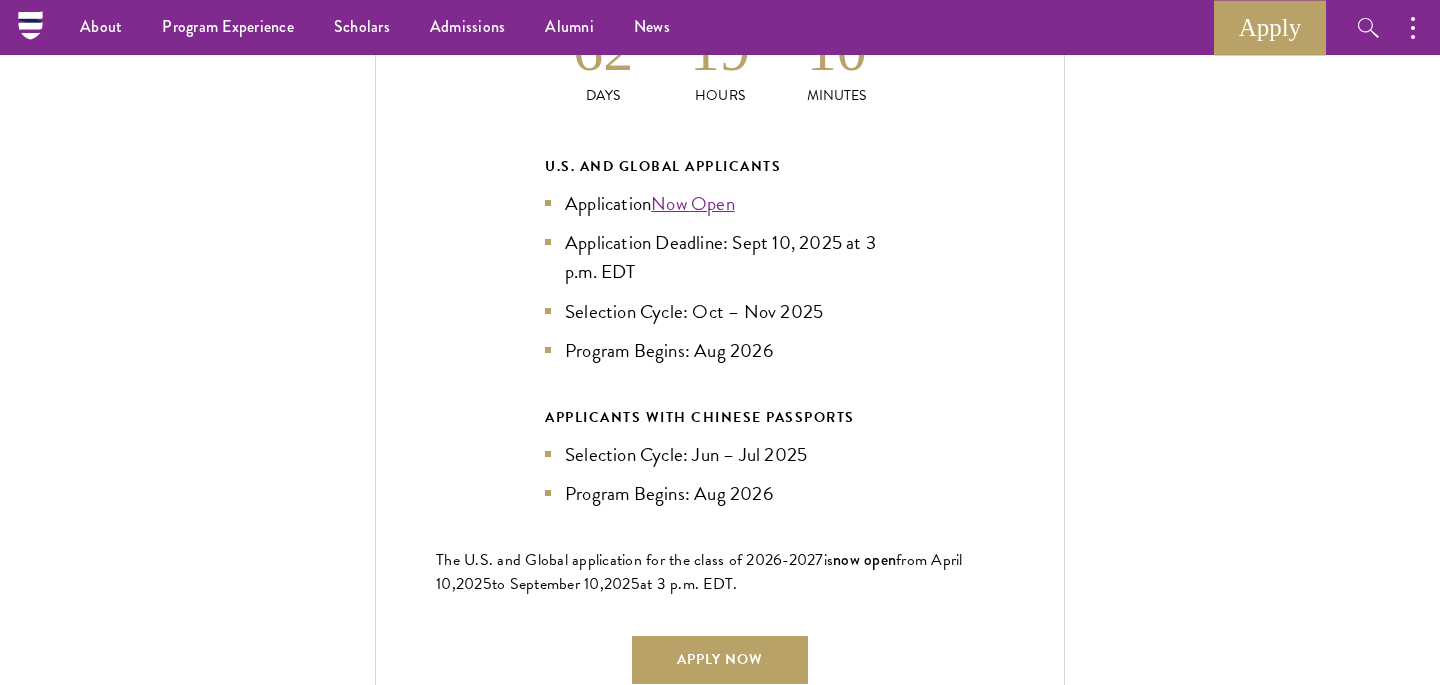 scroll, scrollTop: 4476, scrollLeft: 0, axis: vertical 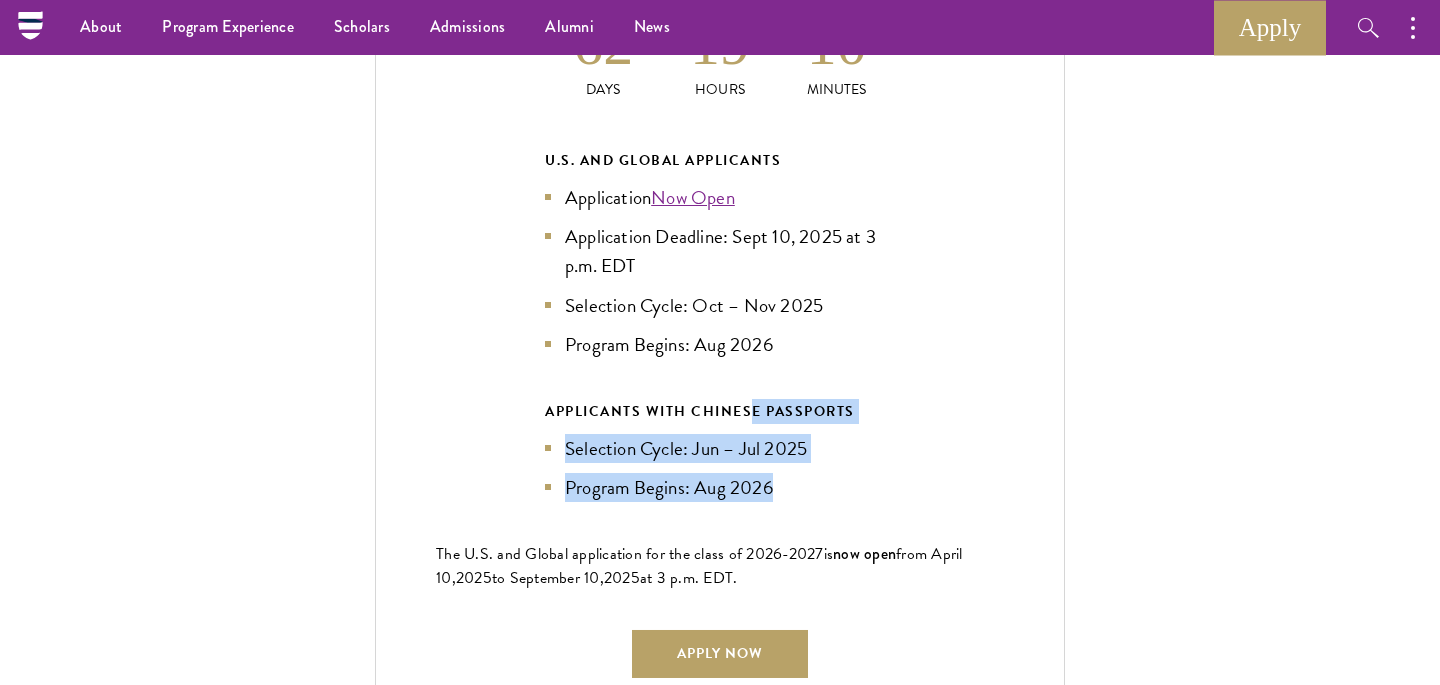 drag, startPoint x: 755, startPoint y: 397, endPoint x: 778, endPoint y: 469, distance: 75.58439 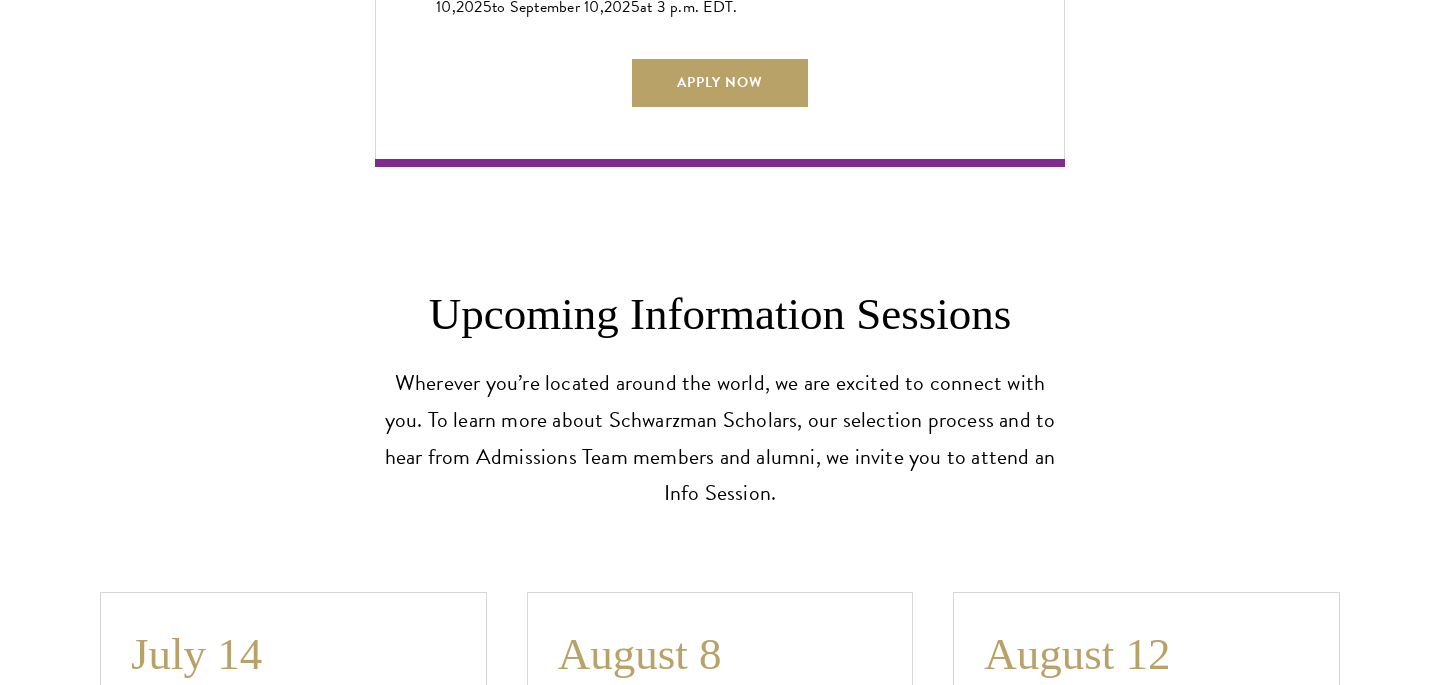 scroll, scrollTop: 5052, scrollLeft: 0, axis: vertical 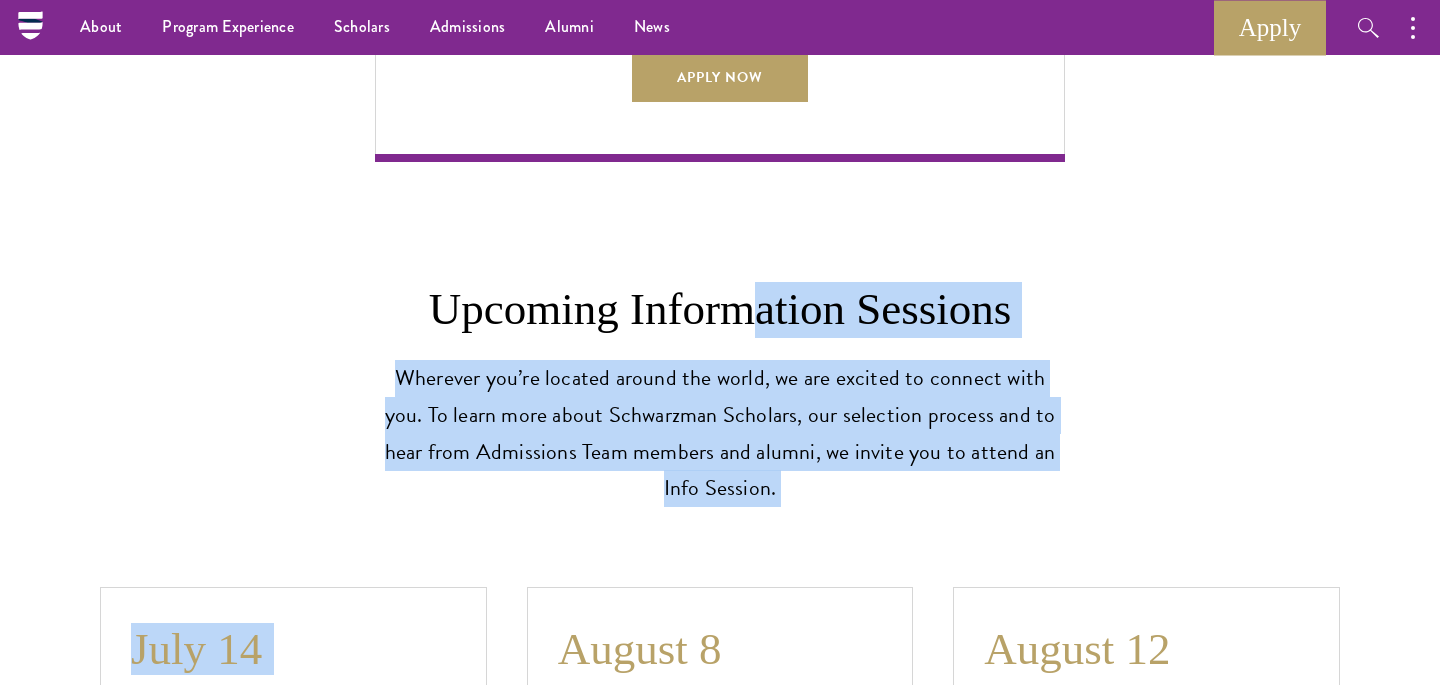 drag, startPoint x: 770, startPoint y: 268, endPoint x: 770, endPoint y: 478, distance: 210 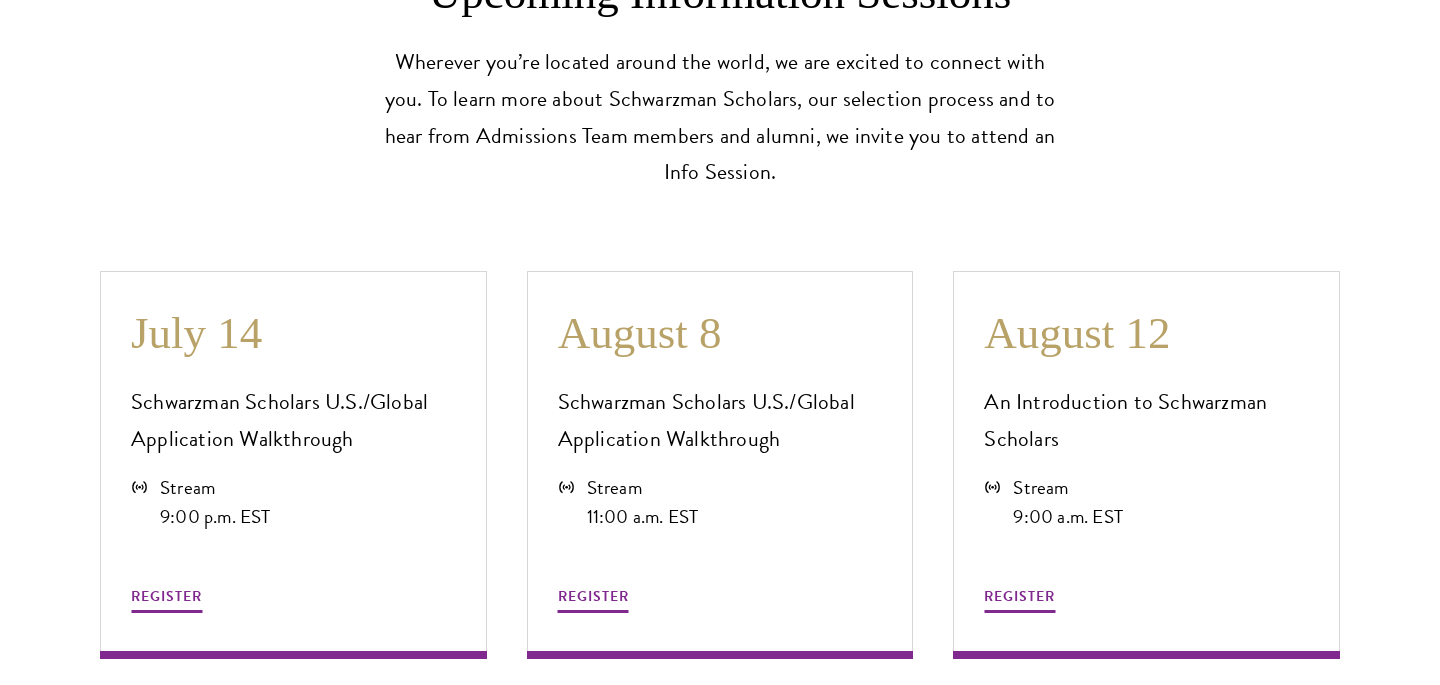 scroll, scrollTop: 5378, scrollLeft: 0, axis: vertical 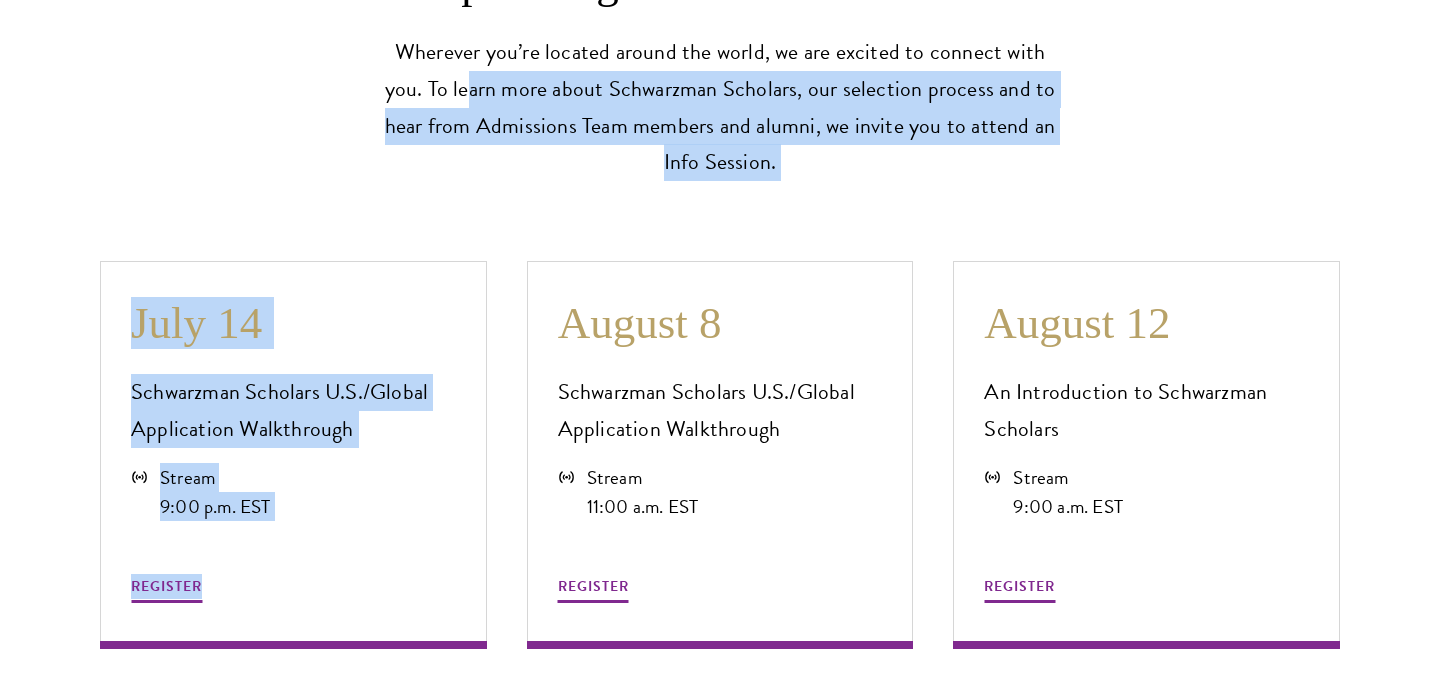 drag, startPoint x: 429, startPoint y: 73, endPoint x: 490, endPoint y: 594, distance: 524.55884 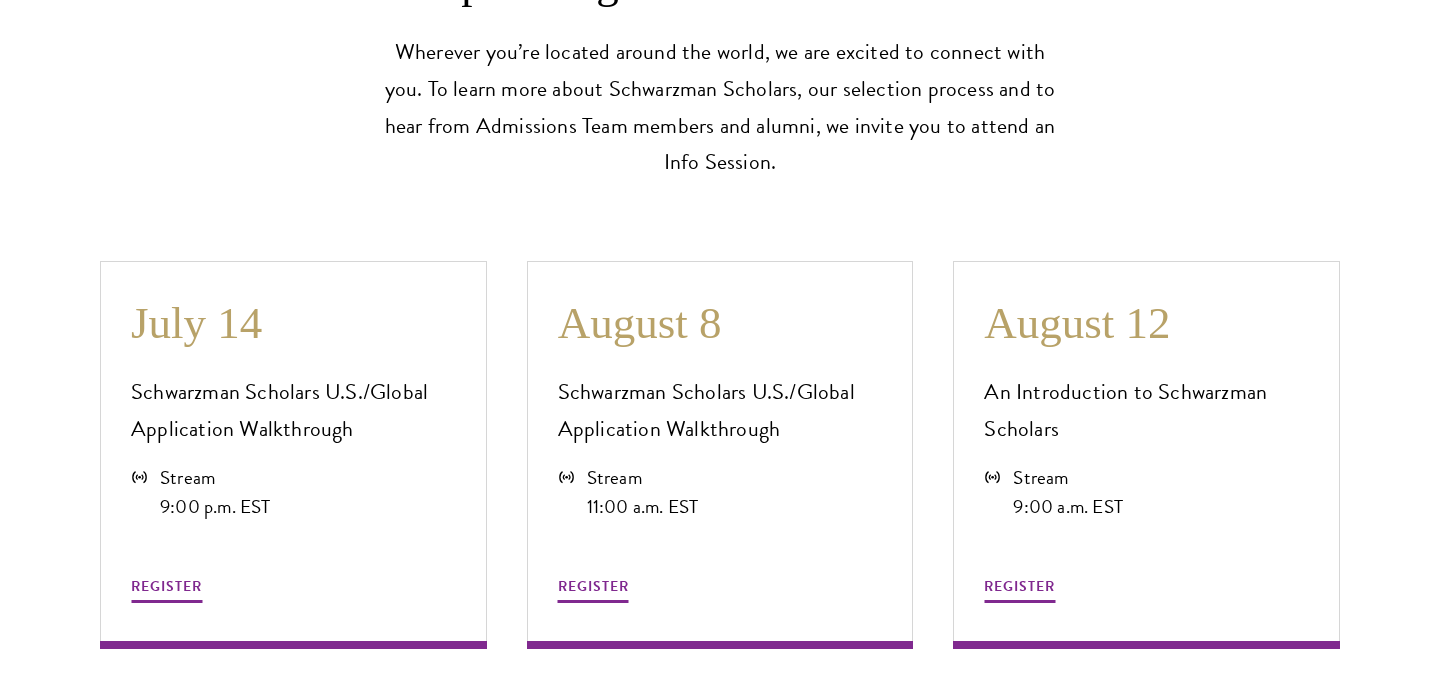 click on "[DATE]
Schwarzman Scholars U.S./Global Application Walkthrough
Stream
[TIME] EST
REGISTER
[DATE]
Schwarzman Scholars U.S./Global Application Walkthrough
Stream
[TIME] EST
REGISTER
[DATE]
An Introduction to Schwarzman Scholars
Stream
[TIME] EST
REGISTER
View All" at bounding box center [720, 498] 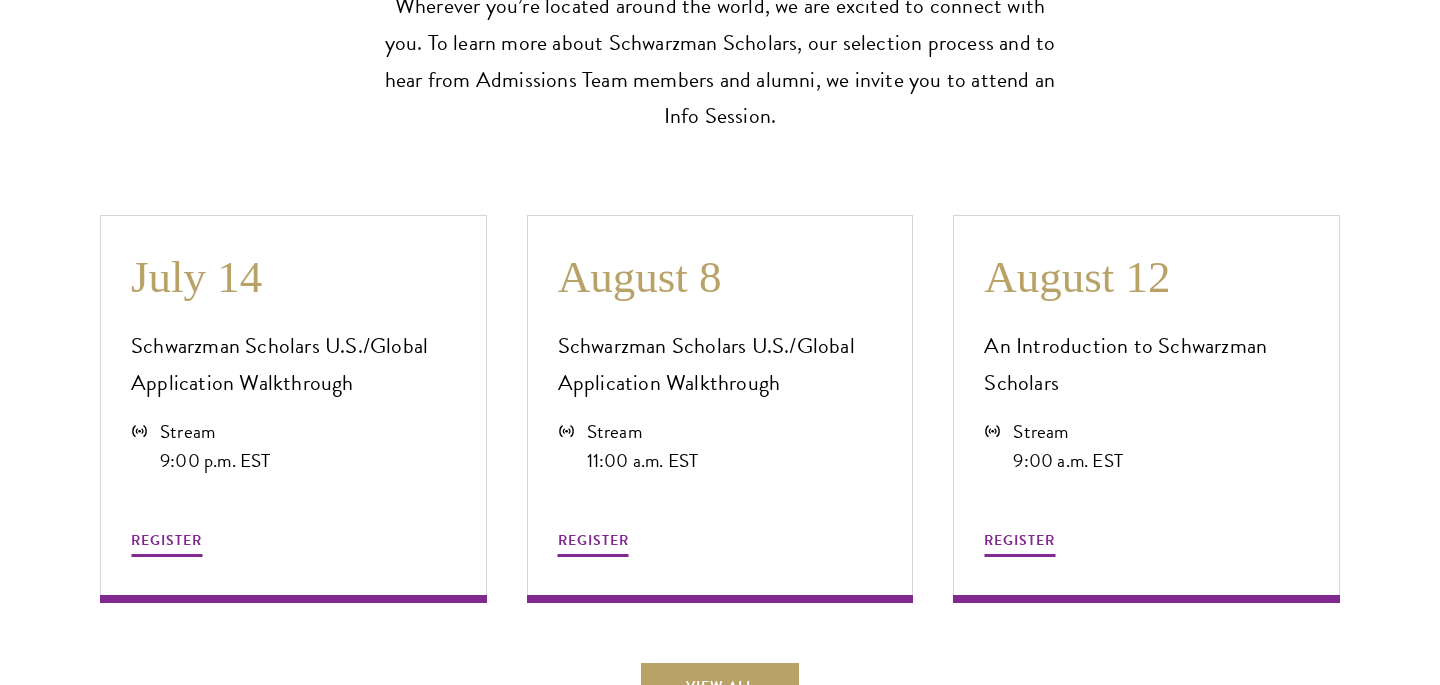 scroll, scrollTop: 5434, scrollLeft: 0, axis: vertical 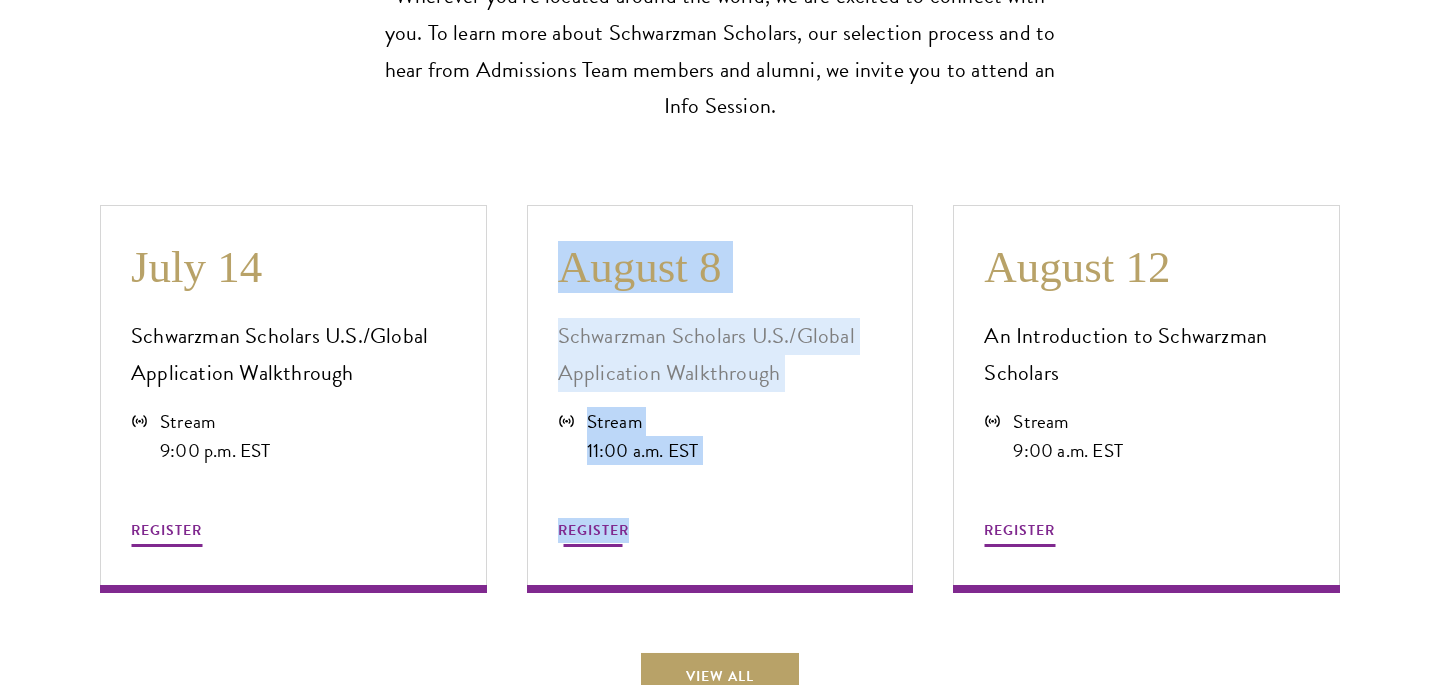 drag, startPoint x: 685, startPoint y: 100, endPoint x: 850, endPoint y: 528, distance: 458.7036 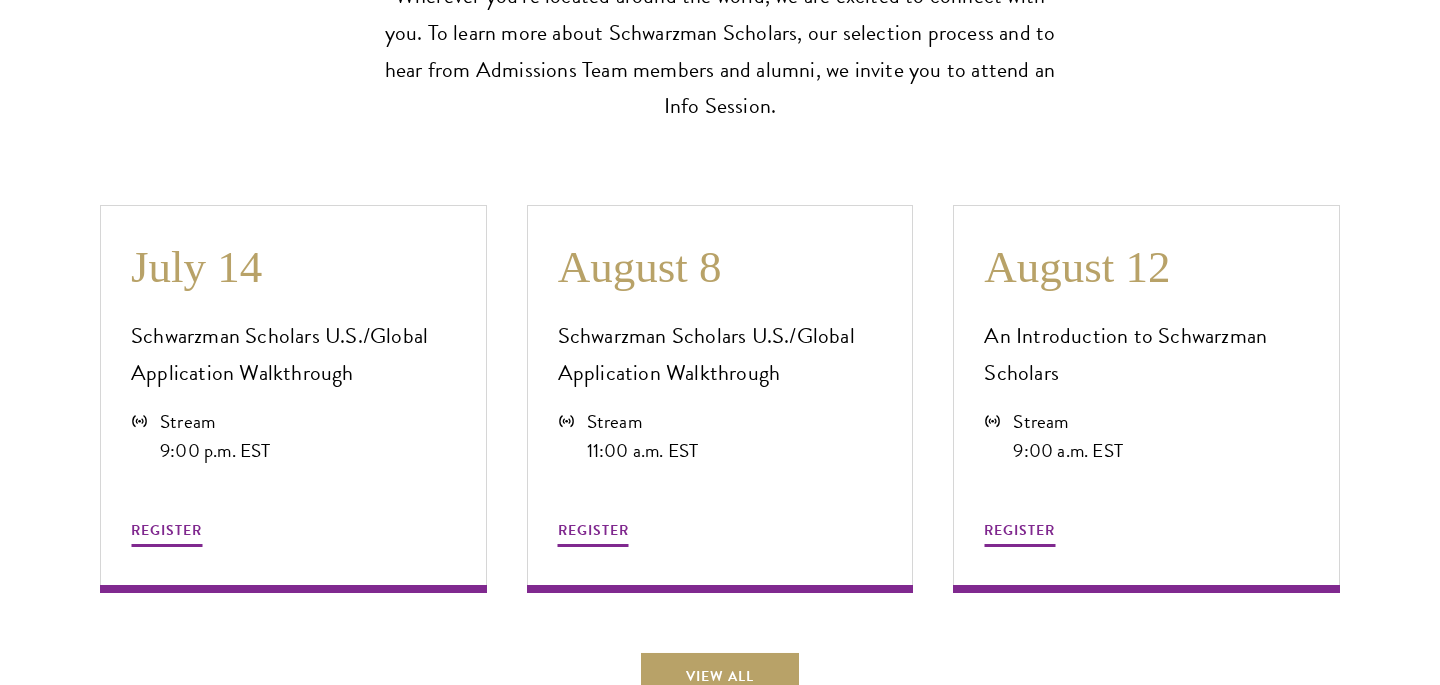 click on "View All" at bounding box center (720, 677) 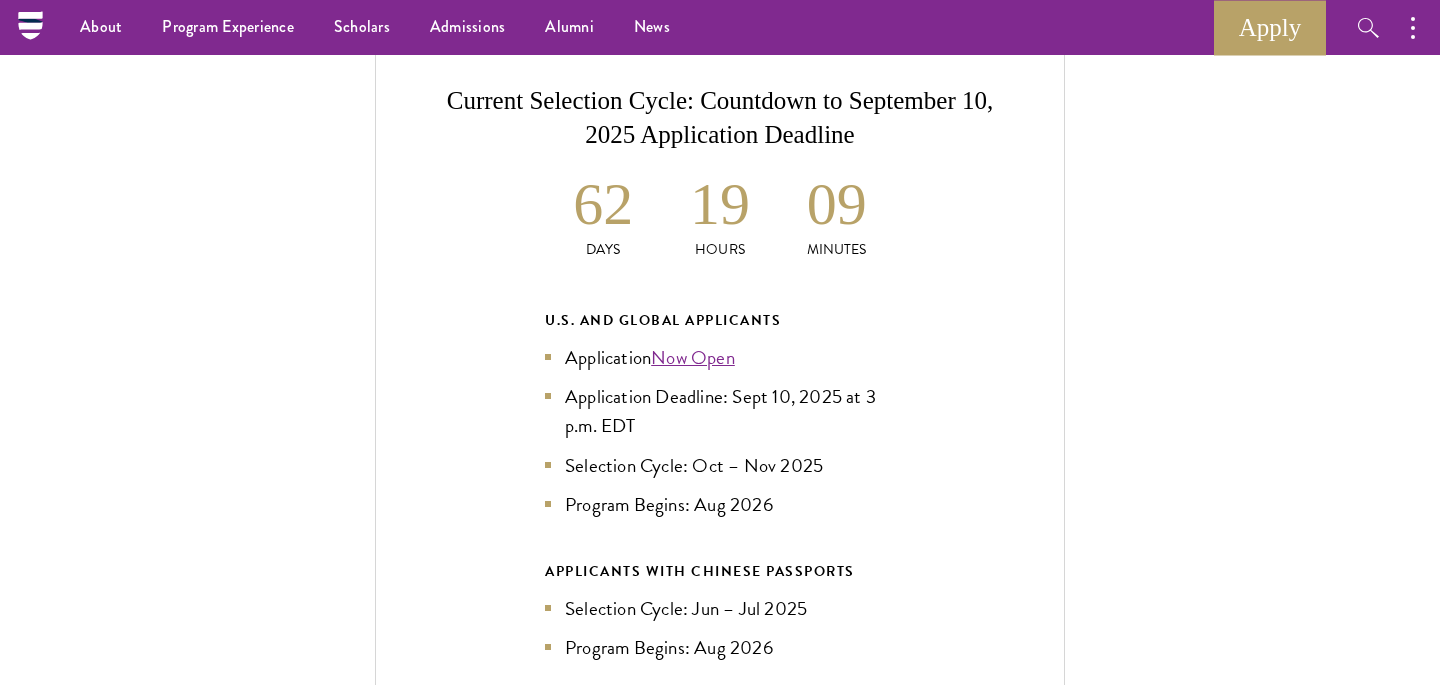 scroll, scrollTop: 4201, scrollLeft: 0, axis: vertical 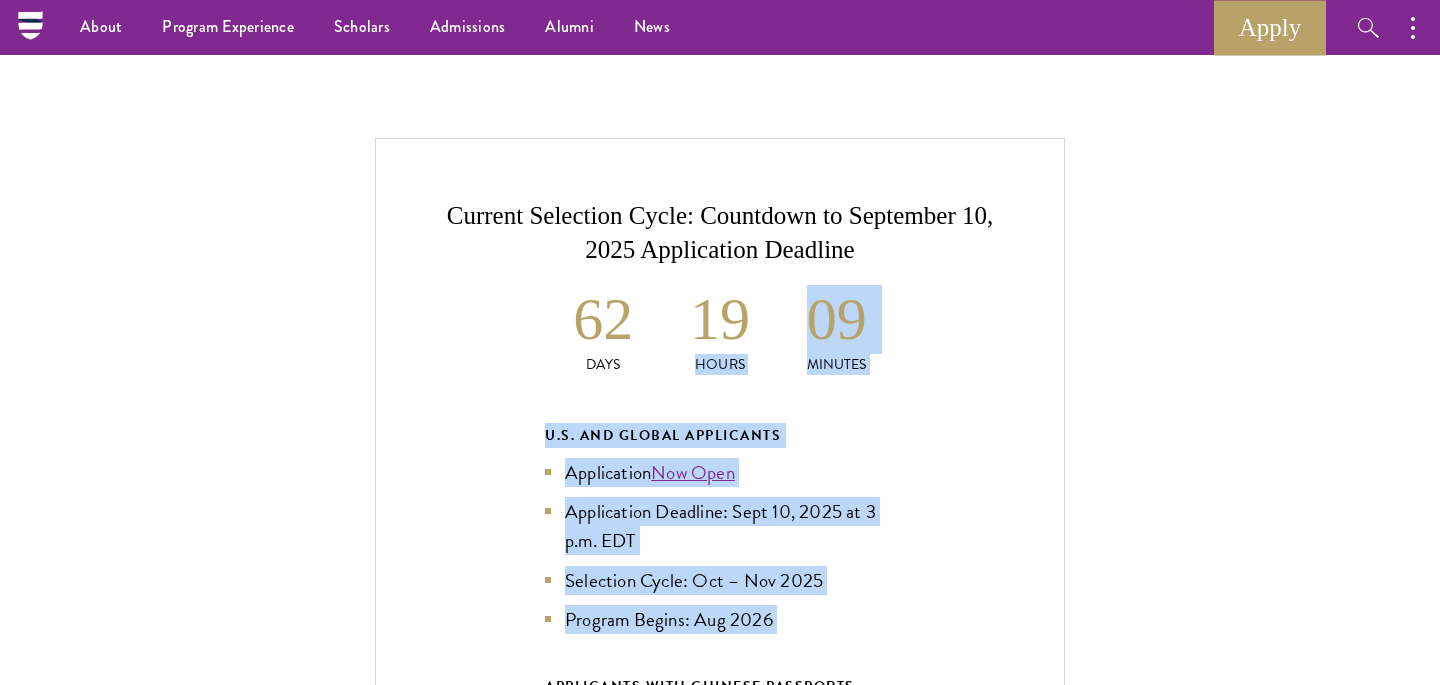 drag, startPoint x: 794, startPoint y: 633, endPoint x: 750, endPoint y: 247, distance: 388.49966 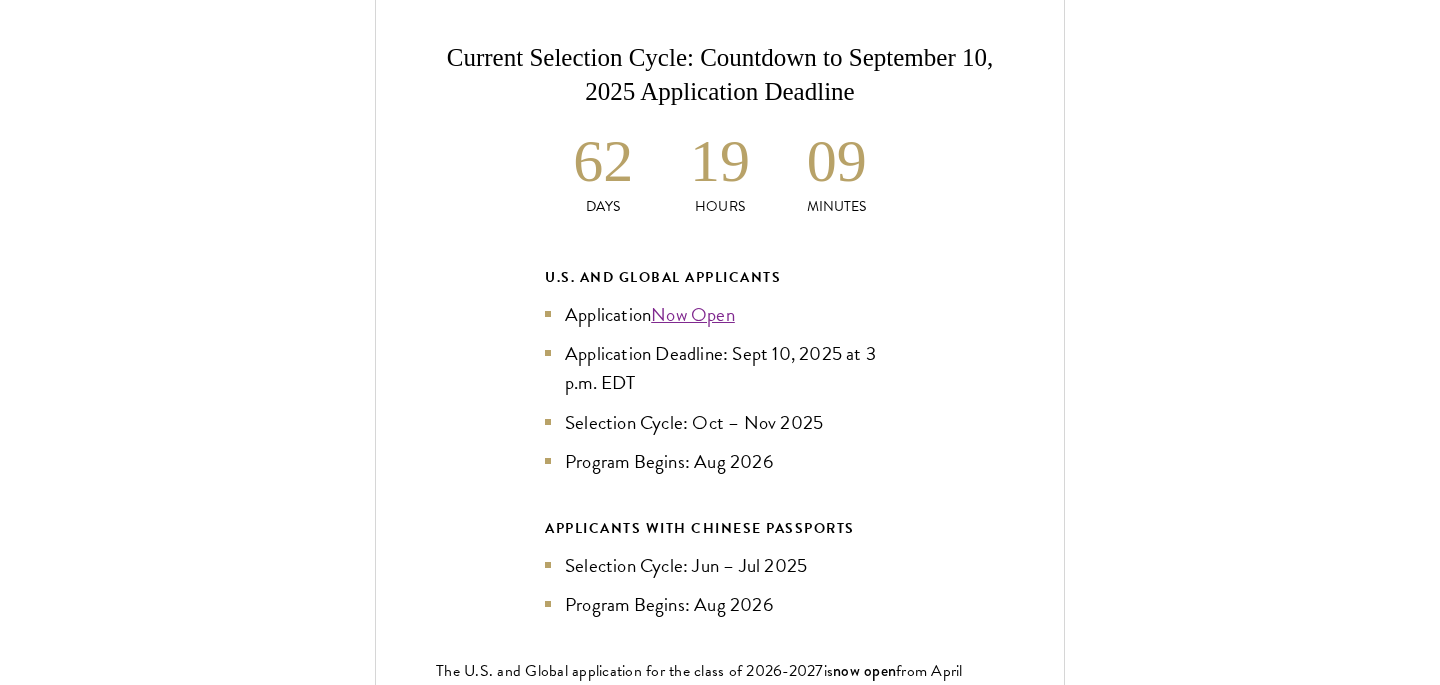 scroll, scrollTop: 4364, scrollLeft: 0, axis: vertical 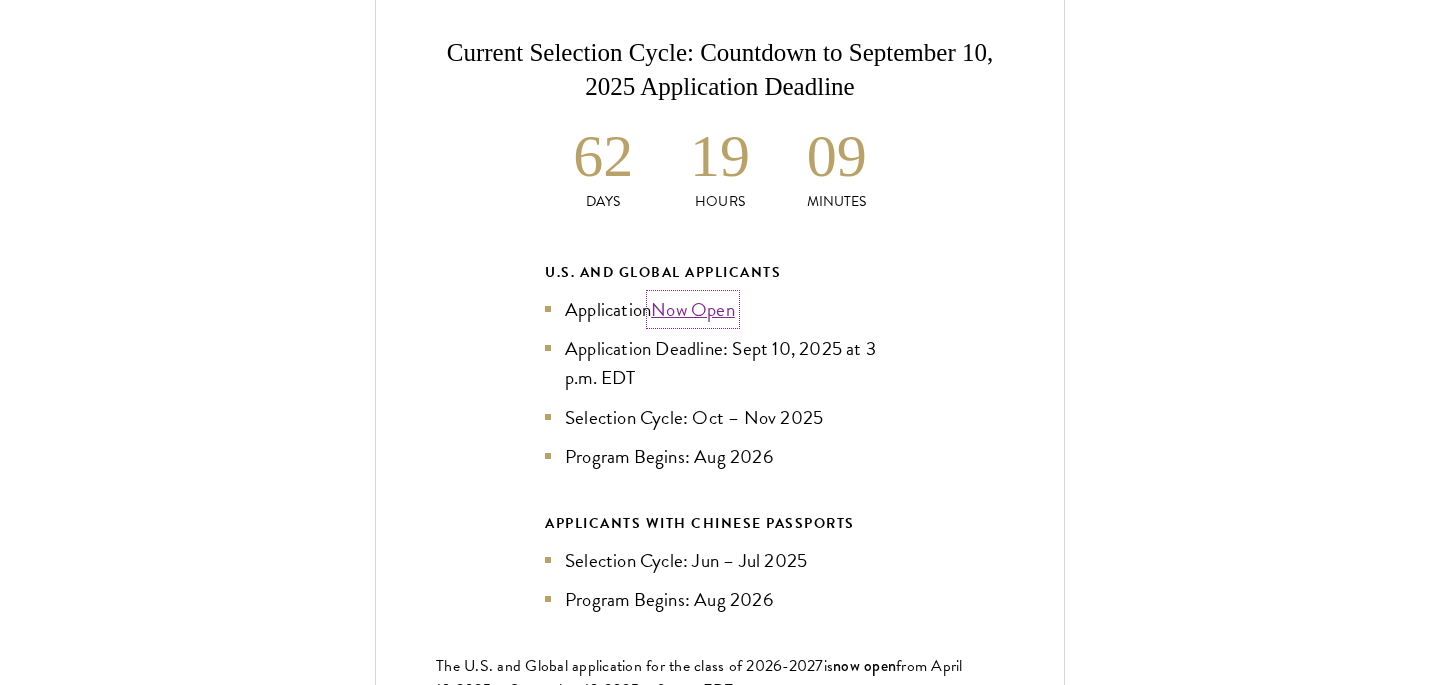 click on "Now Open" at bounding box center [693, 309] 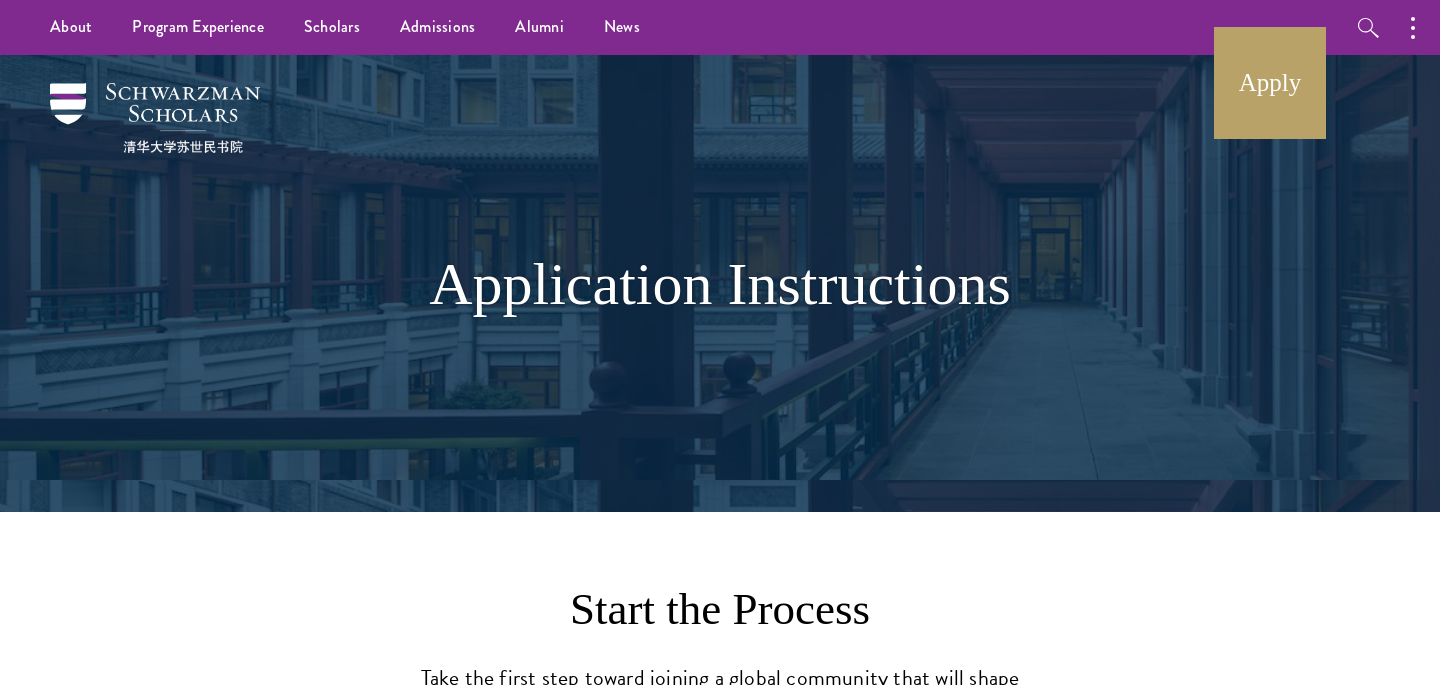 scroll, scrollTop: 0, scrollLeft: 0, axis: both 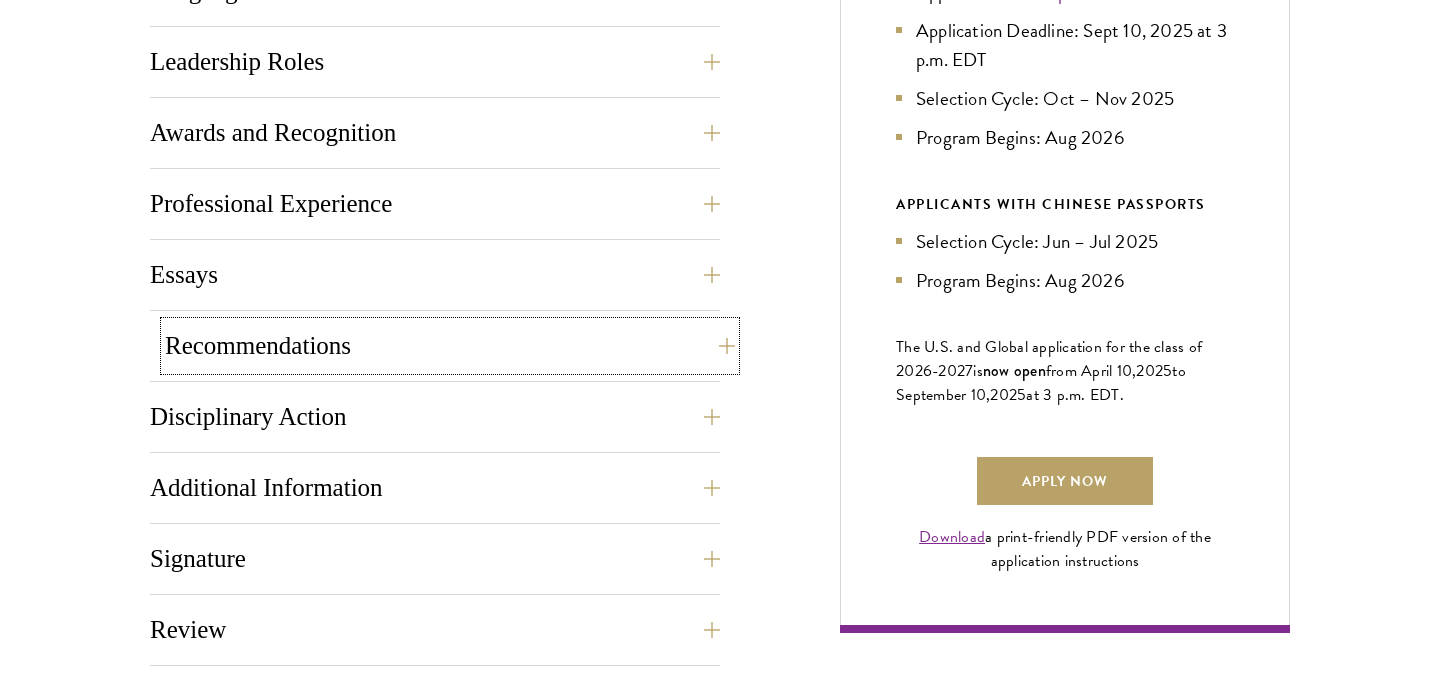click on "Recommendations" at bounding box center [450, 346] 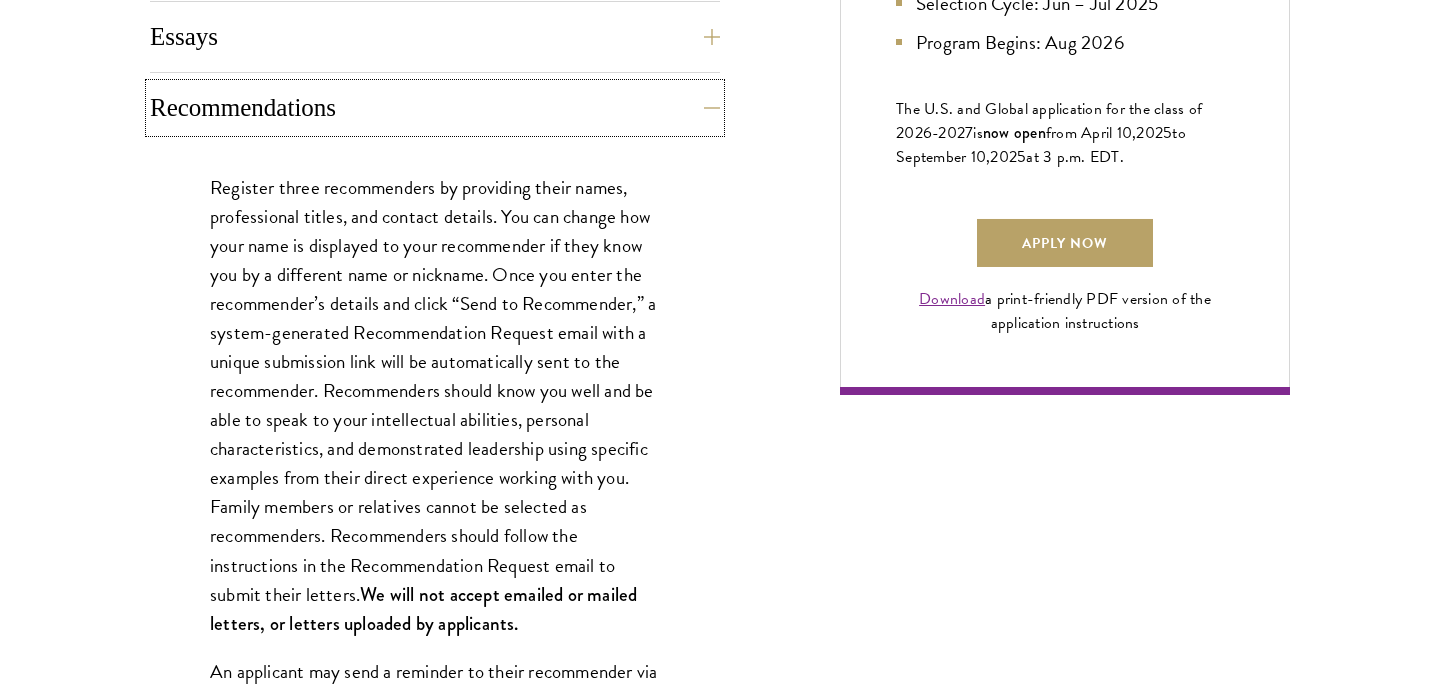 scroll, scrollTop: 1425, scrollLeft: 0, axis: vertical 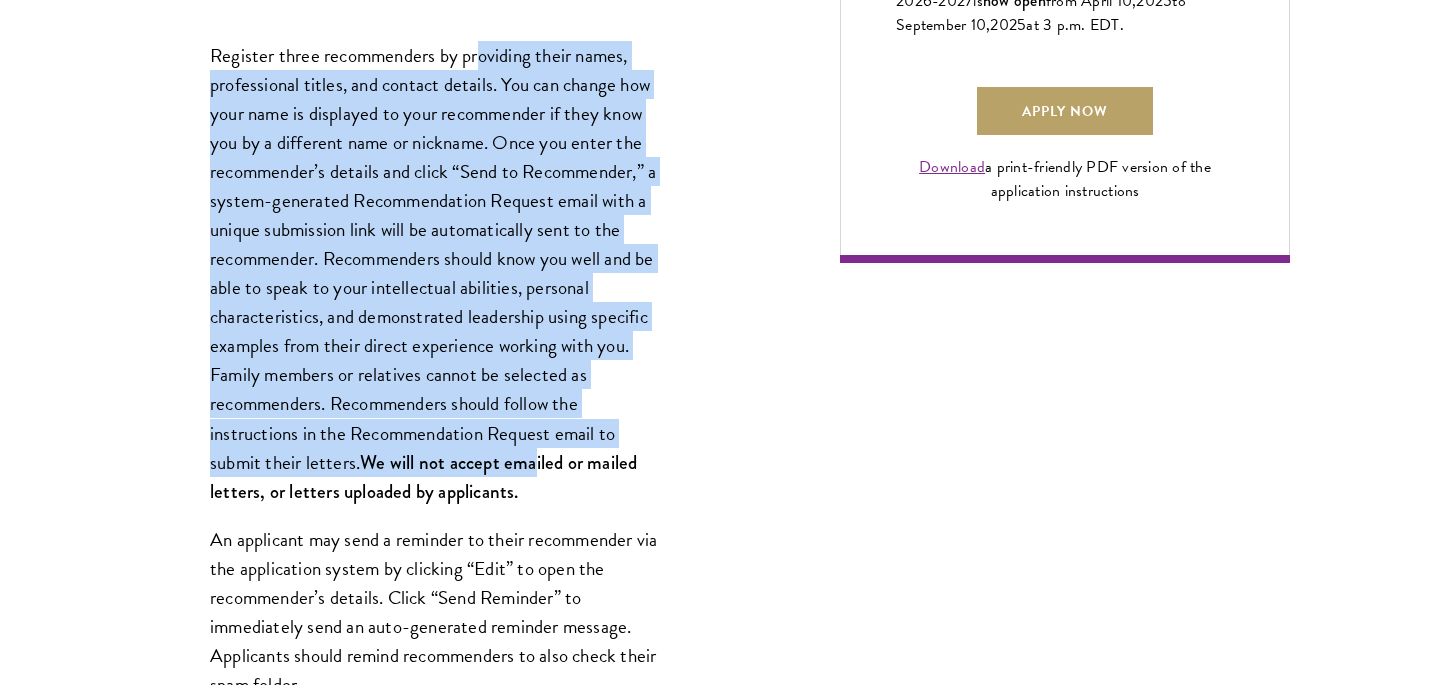 drag, startPoint x: 480, startPoint y: 182, endPoint x: 538, endPoint y: 443, distance: 267.3668 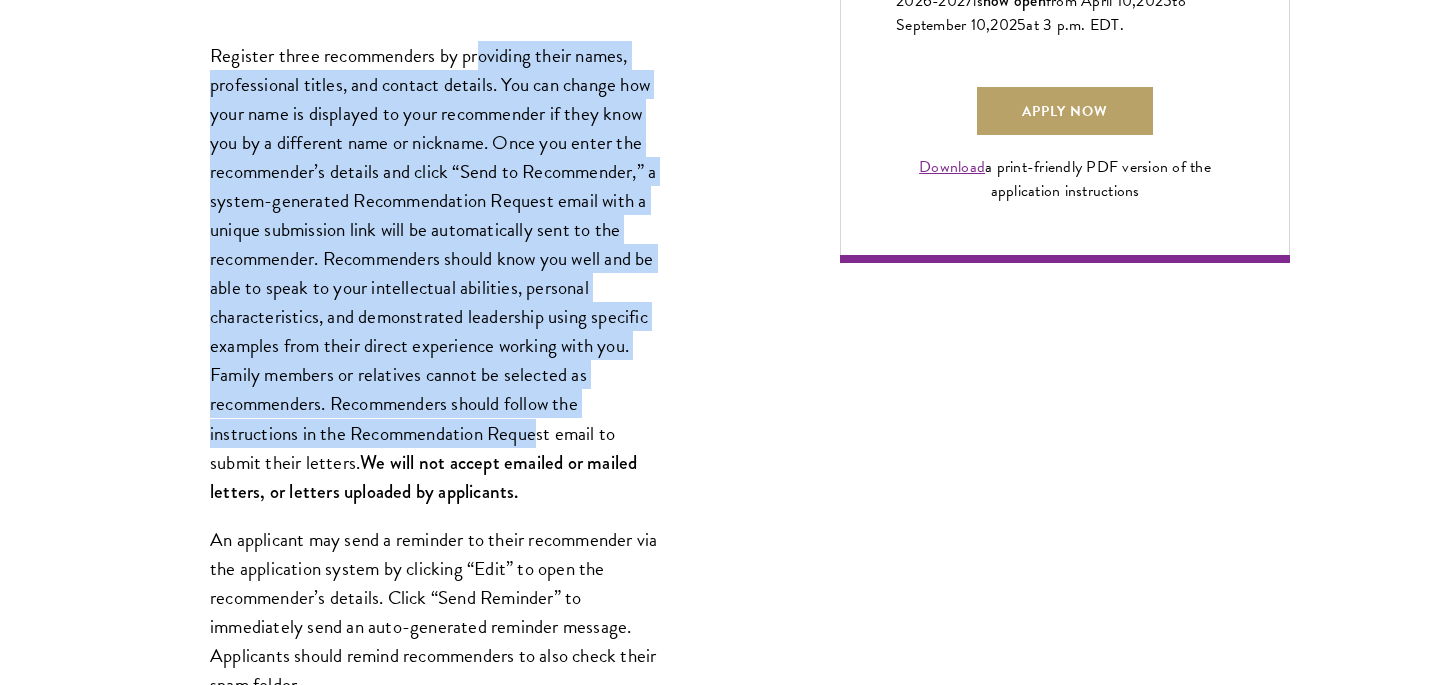 click on "Register three recommenders by providing their names, professional titles, and contact details. You can change how your name is displayed to your recommender if they know you by a different name or nickname. Once you enter the recommender’s details and click “Send to Recommender,” a system-generated Recommendation Request email with a unique submission link will be automatically sent to the recommender. Recommenders should know you well and be able to speak to your intellectual abilities, personal characteristics, and demonstrated leadership using specific examples from their direct experience working with you. Family members or relatives cannot be selected as recommenders. Recommenders should follow the instructions in the Recommendation Request email to submit their letters.  We will not accept emailed or mailed letters, or letters uploaded by applicants." at bounding box center (435, 273) 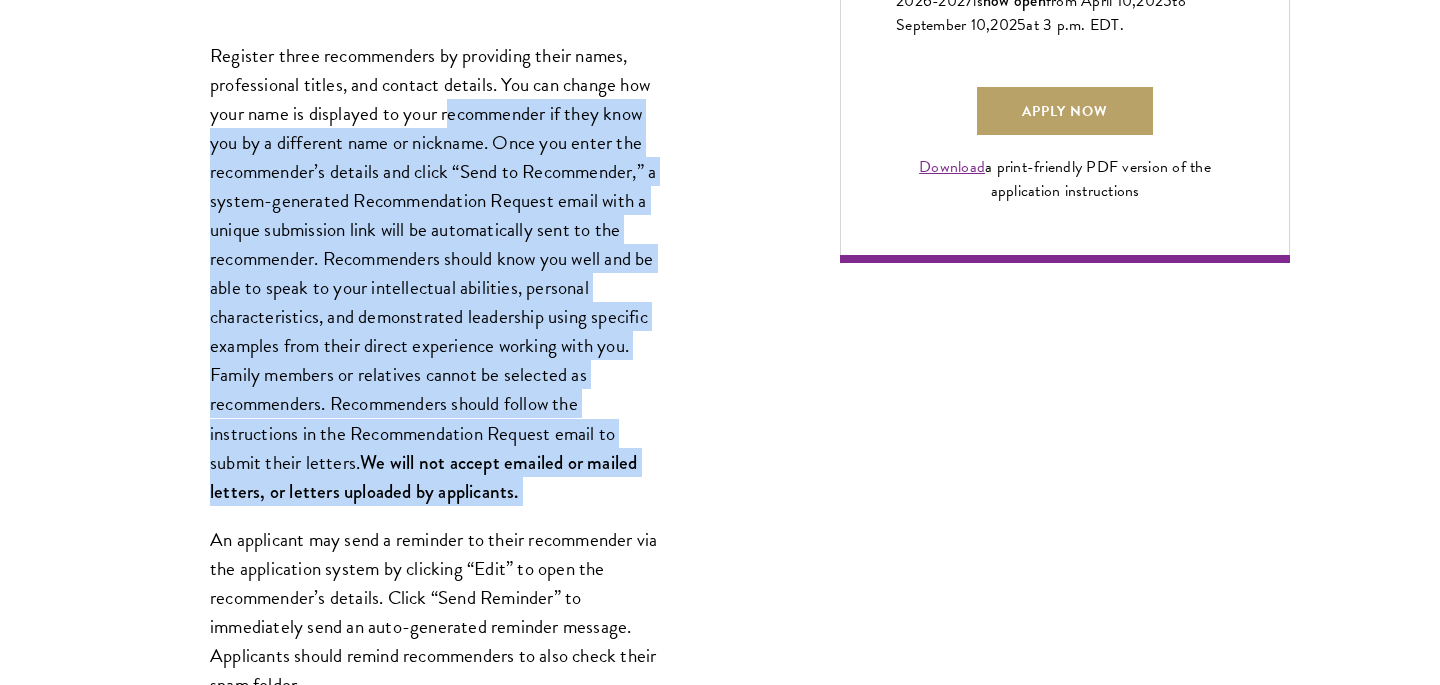 drag, startPoint x: 538, startPoint y: 507, endPoint x: 446, endPoint y: 125, distance: 392.9224 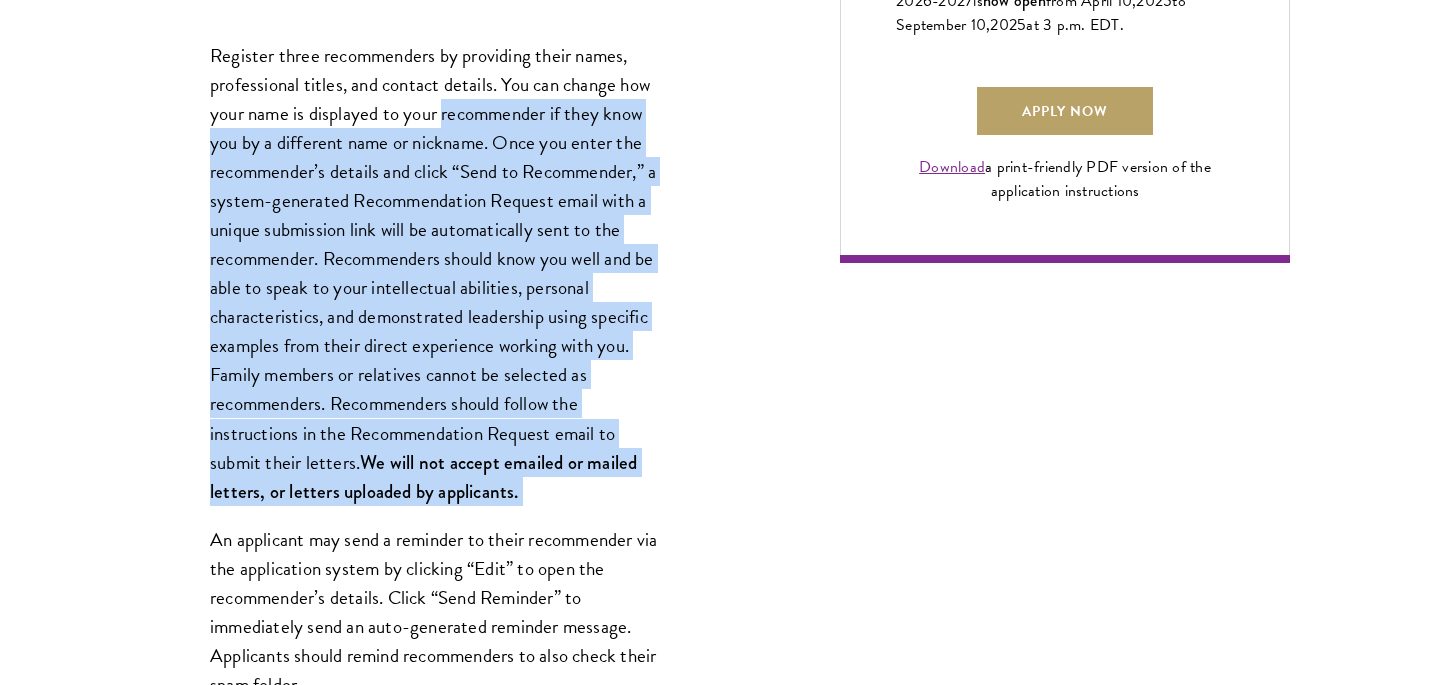 click on "Register three recommenders by providing their names, professional titles, and contact details. You can change how your name is displayed to your recommender if they know you by a different name or nickname. Once you enter the recommender’s details and click “Send to Recommender,” a system-generated Recommendation Request email with a unique submission link will be automatically sent to the recommender. Recommenders should know you well and be able to speak to your intellectual abilities, personal characteristics, and demonstrated leadership using specific examples from their direct experience working with you. Family members or relatives cannot be selected as recommenders. Recommenders should follow the instructions in the Recommendation Request email to submit their letters.  We will not accept emailed or mailed letters, or letters uploaded by applicants." at bounding box center [435, 273] 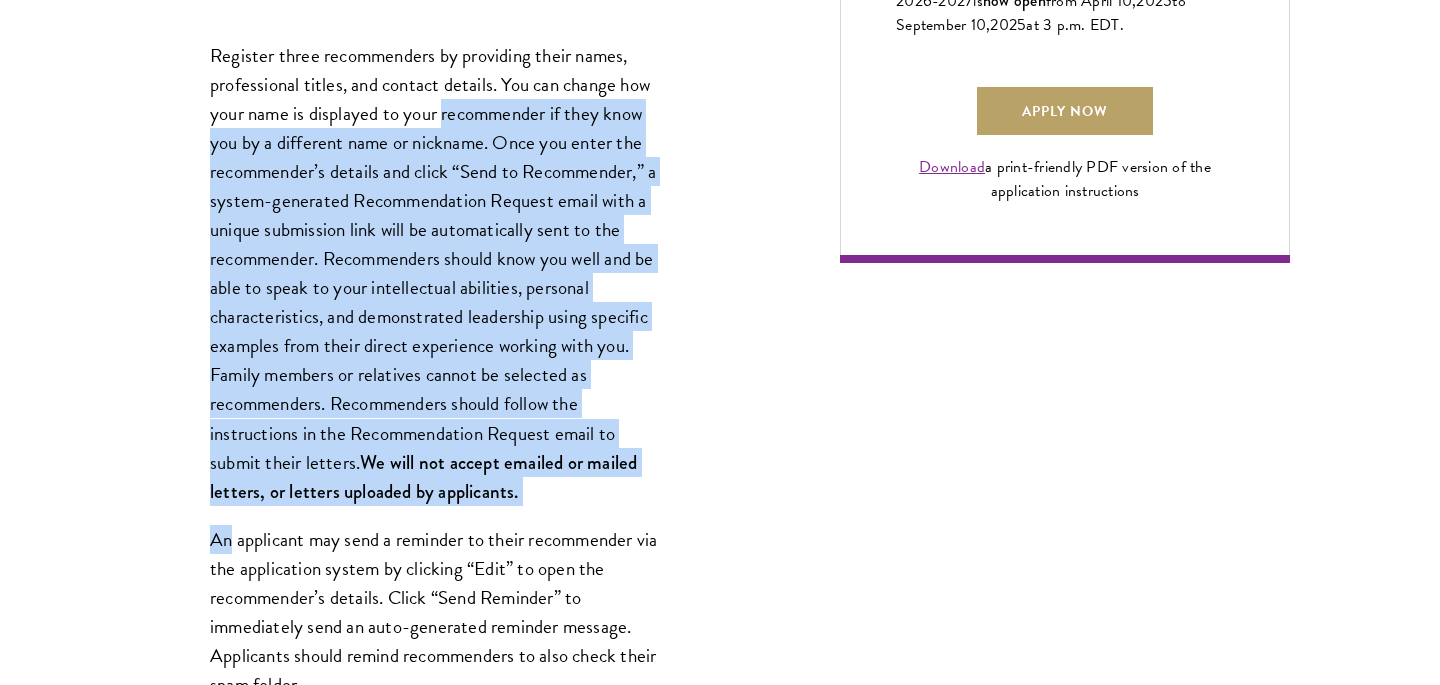 drag, startPoint x: 446, startPoint y: 125, endPoint x: 512, endPoint y: 505, distance: 385.689 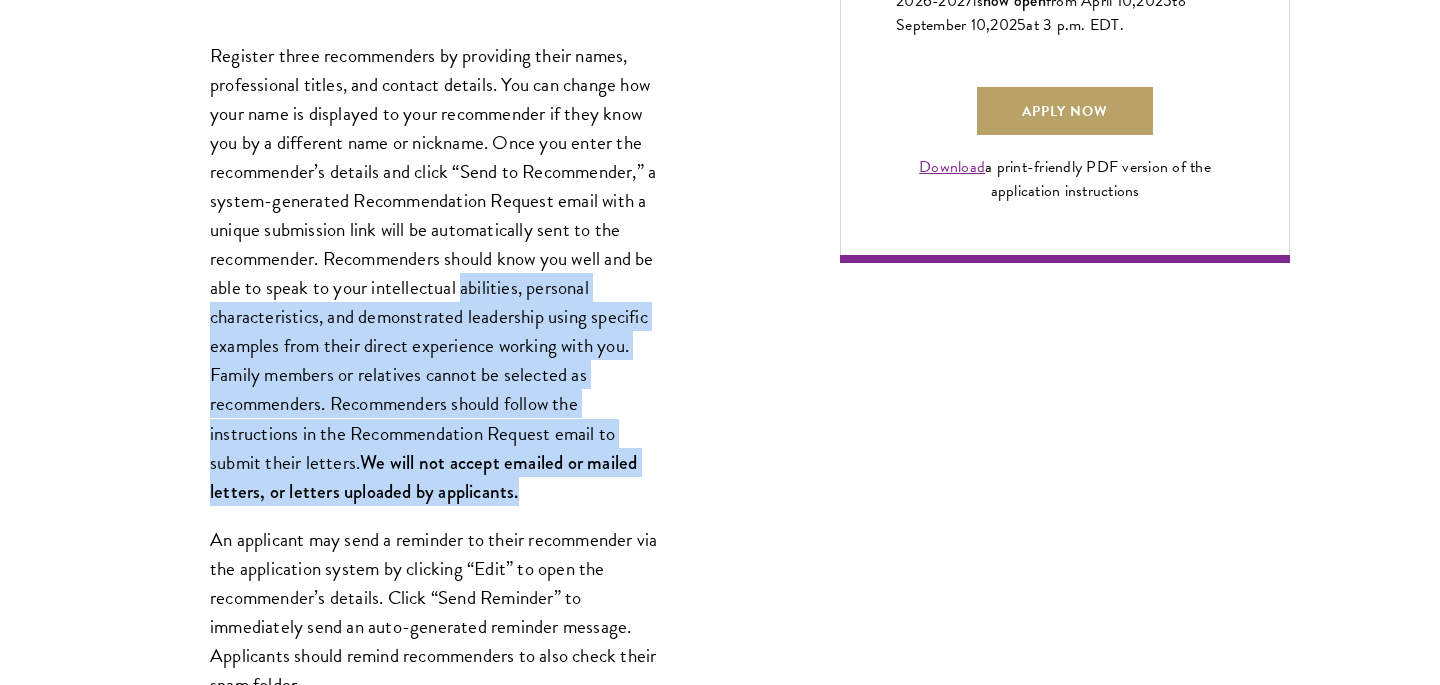 drag, startPoint x: 521, startPoint y: 499, endPoint x: 478, endPoint y: 295, distance: 208.48262 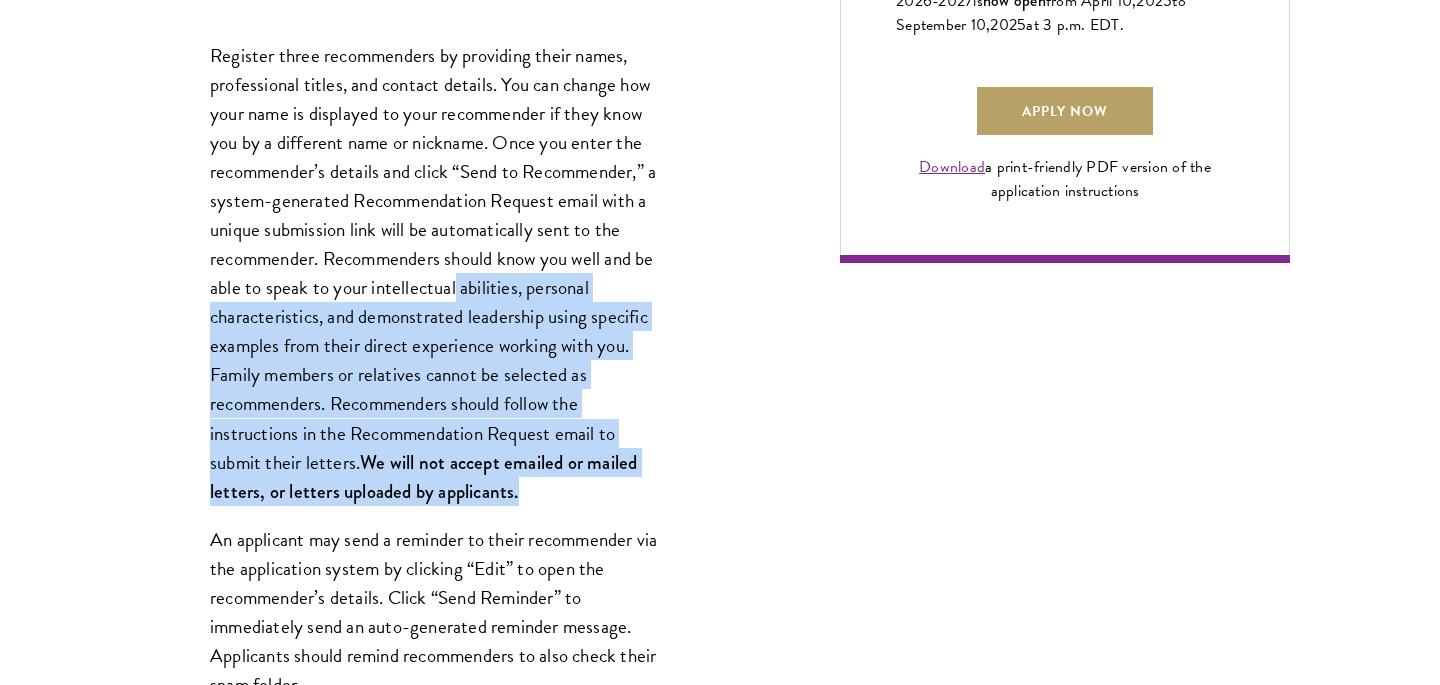 click on "Register three recommenders by providing their names, professional titles, and contact details. You can change how your name is displayed to your recommender if they know you by a different name or nickname. Once you enter the recommender’s details and click “Send to Recommender,” a system-generated Recommendation Request email with a unique submission link will be automatically sent to the recommender. Recommenders should know you well and be able to speak to your intellectual abilities, personal characteristics, and demonstrated leadership using specific examples from their direct experience working with you. Family members or relatives cannot be selected as recommenders. Recommenders should follow the instructions in the Recommendation Request email to submit their letters.  We will not accept emailed or mailed letters, or letters uploaded by applicants." at bounding box center (435, 273) 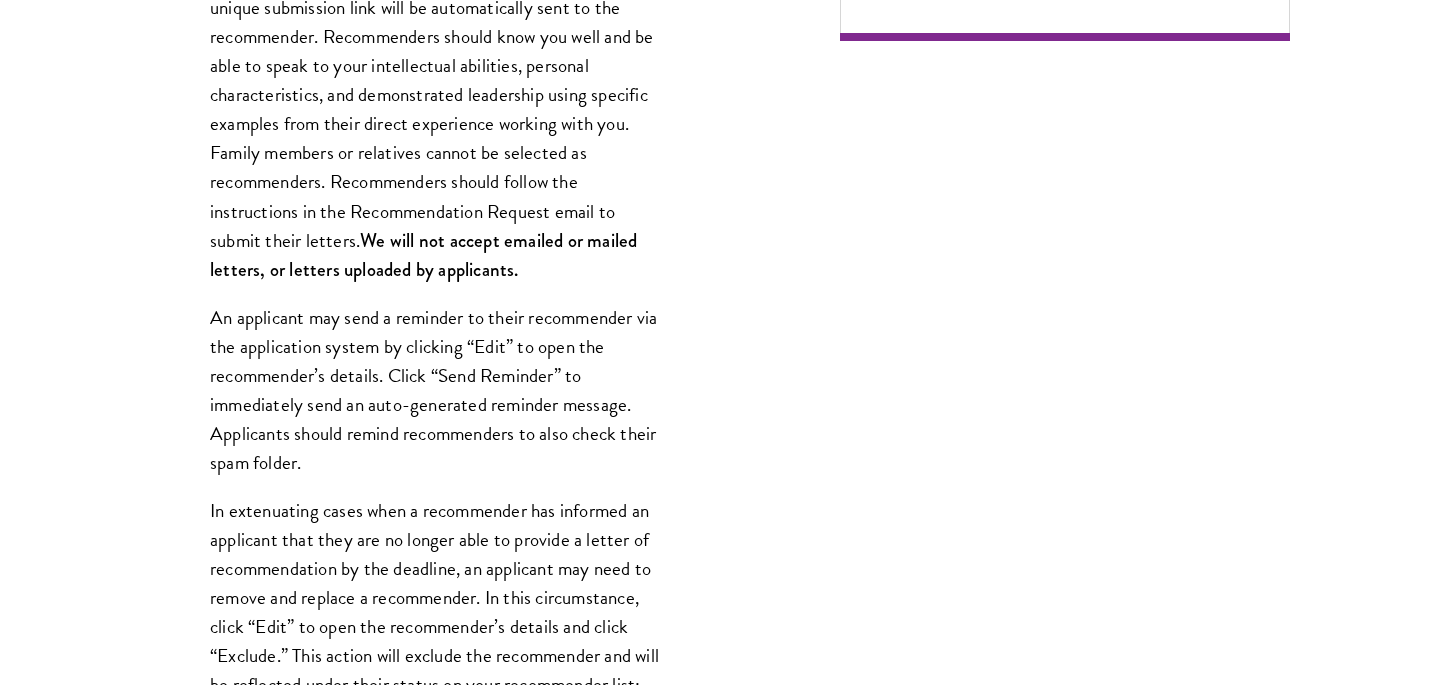 scroll, scrollTop: 1782, scrollLeft: 0, axis: vertical 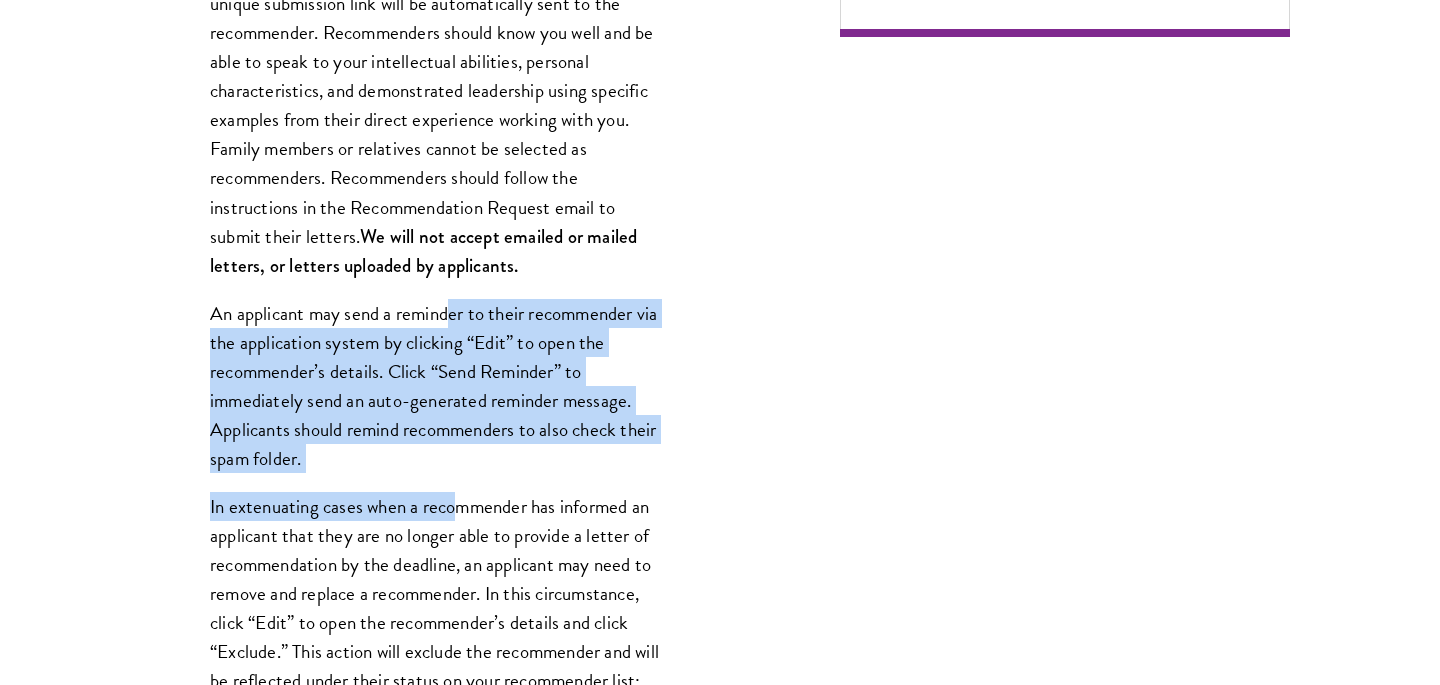 drag, startPoint x: 454, startPoint y: 303, endPoint x: 453, endPoint y: 491, distance: 188.00266 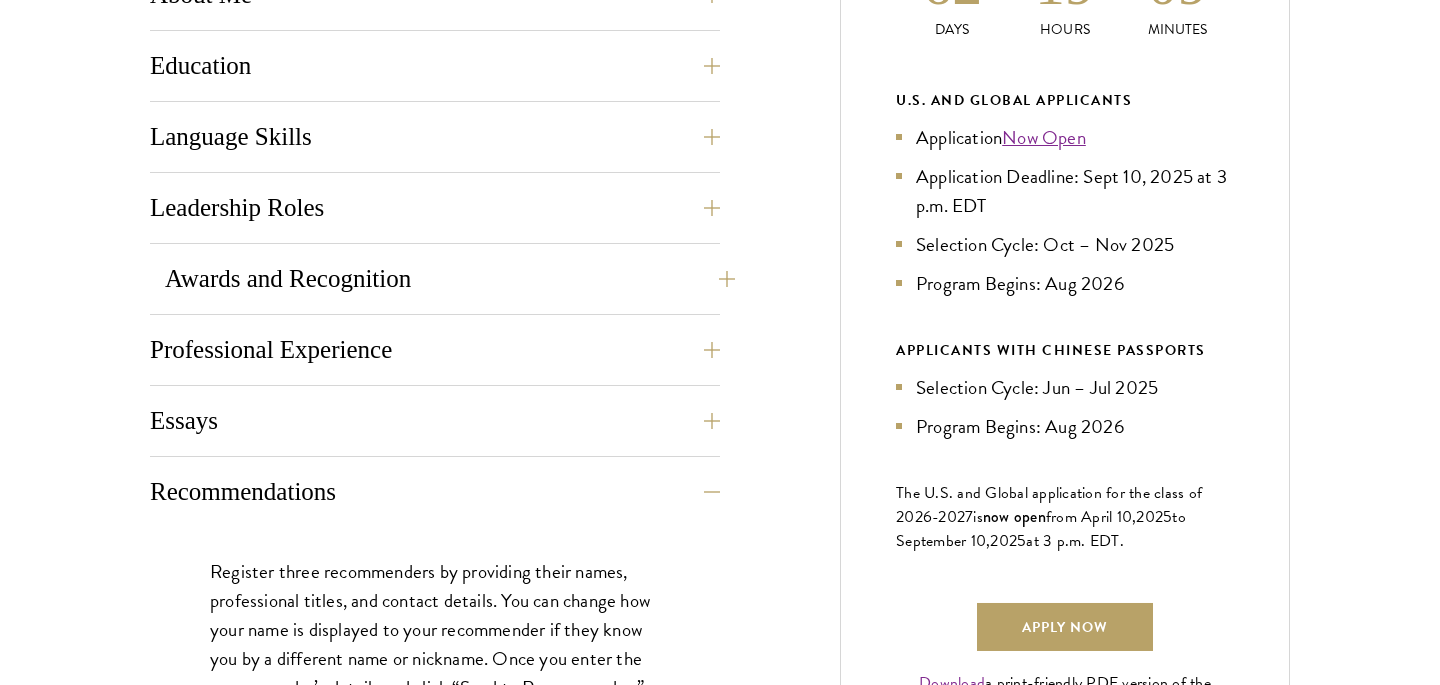 scroll, scrollTop: 1041, scrollLeft: 0, axis: vertical 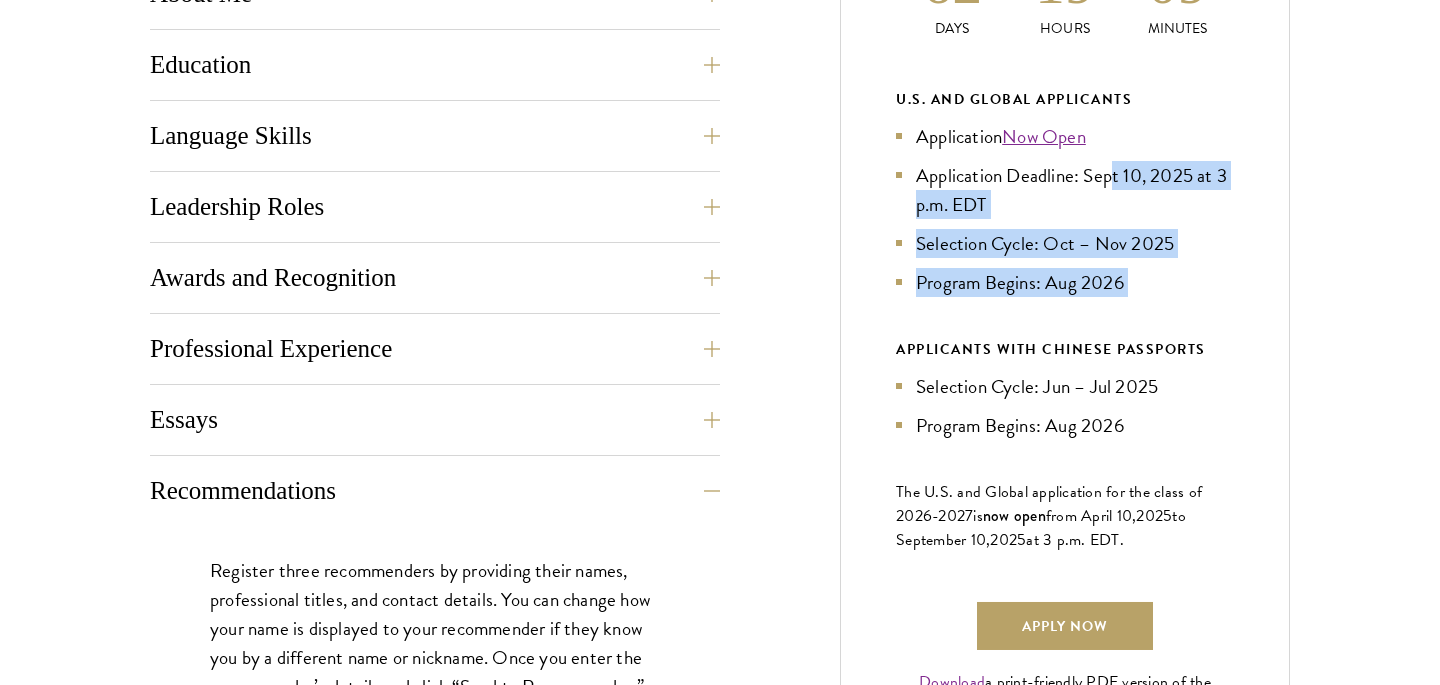 drag, startPoint x: 1127, startPoint y: 312, endPoint x: 1110, endPoint y: 183, distance: 130.11533 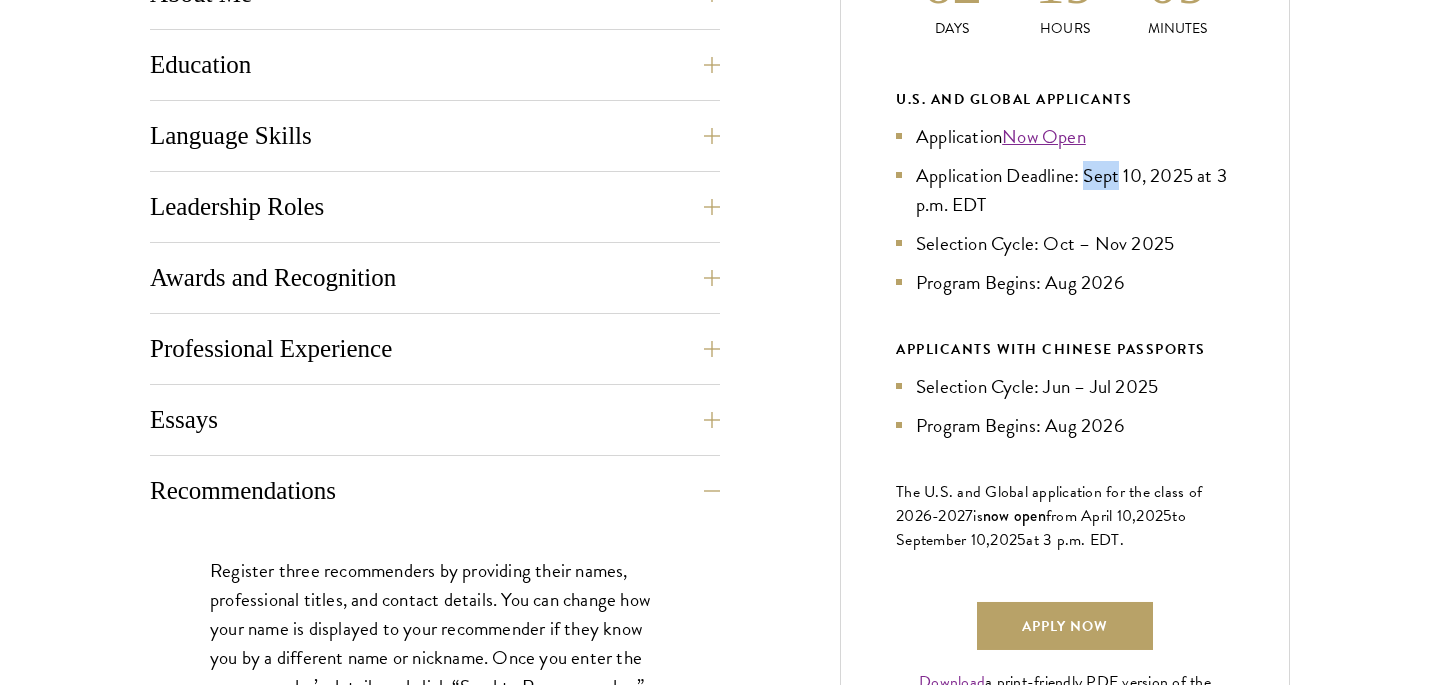drag, startPoint x: 1110, startPoint y: 183, endPoint x: 1110, endPoint y: 336, distance: 153 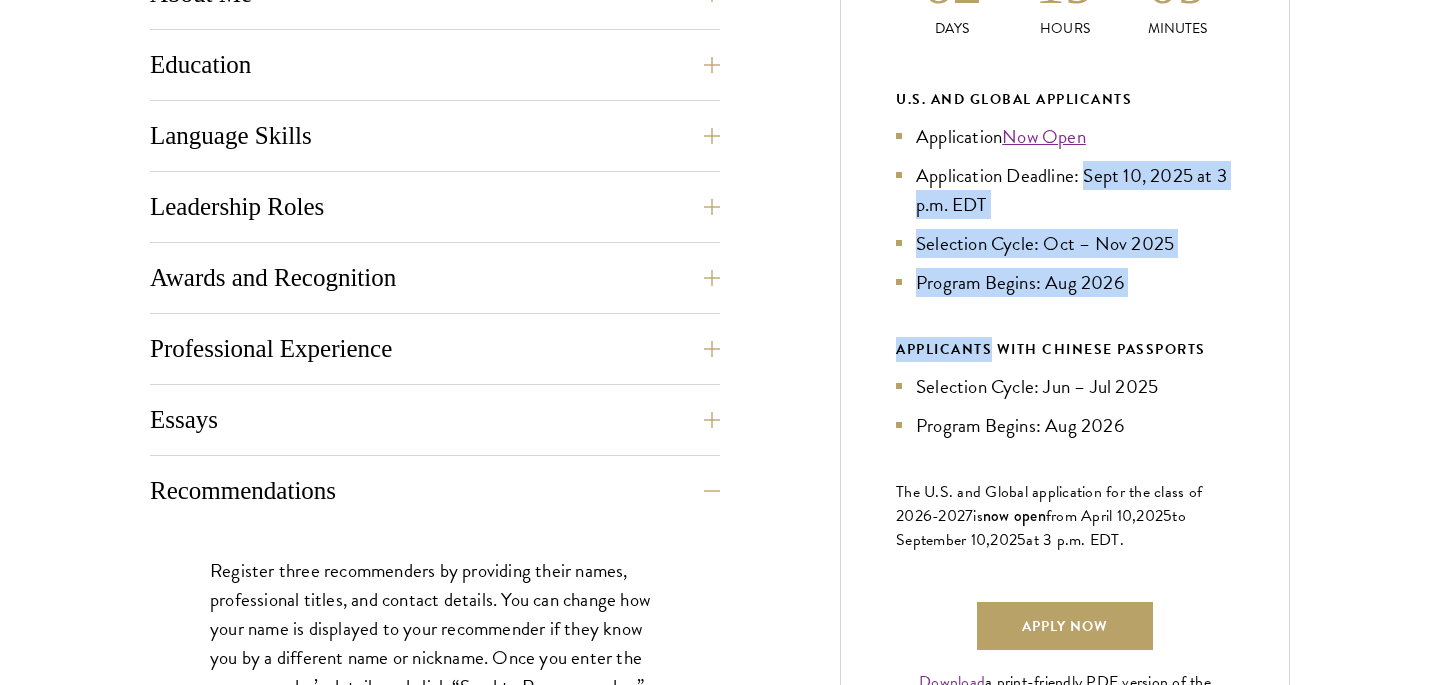 click on "U.S. and Global Applicants
Application  Now Open
Application Deadline: Sept 10, 2025 at 3 p.m. EDT
Selection Cycle: Oct – Nov 2025
Program Begins: Aug 2026
APPLICANTS WITH CHINESE PASSPORTS
Selection Cycle: Jun – Jul 2025
Program Begins: Aug 2026" at bounding box center [1065, 263] 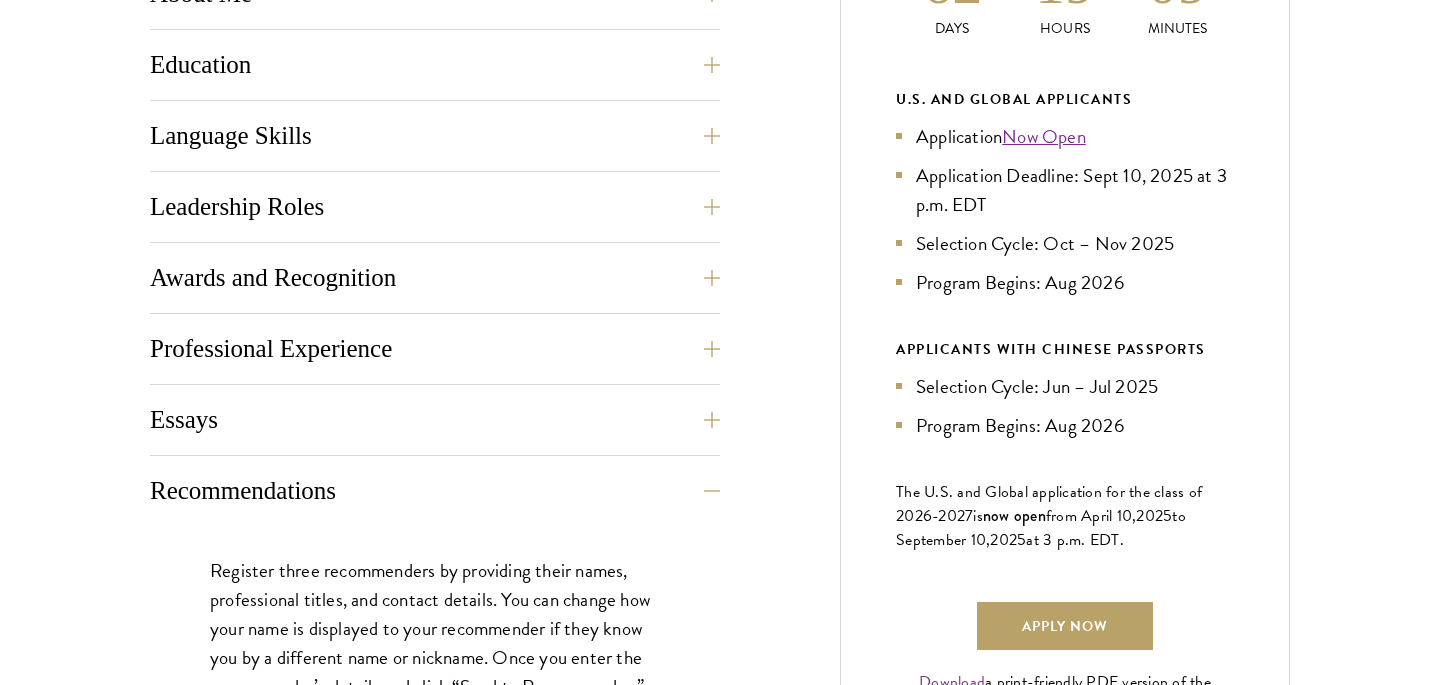 drag, startPoint x: 1110, startPoint y: 329, endPoint x: 1104, endPoint y: 152, distance: 177.10167 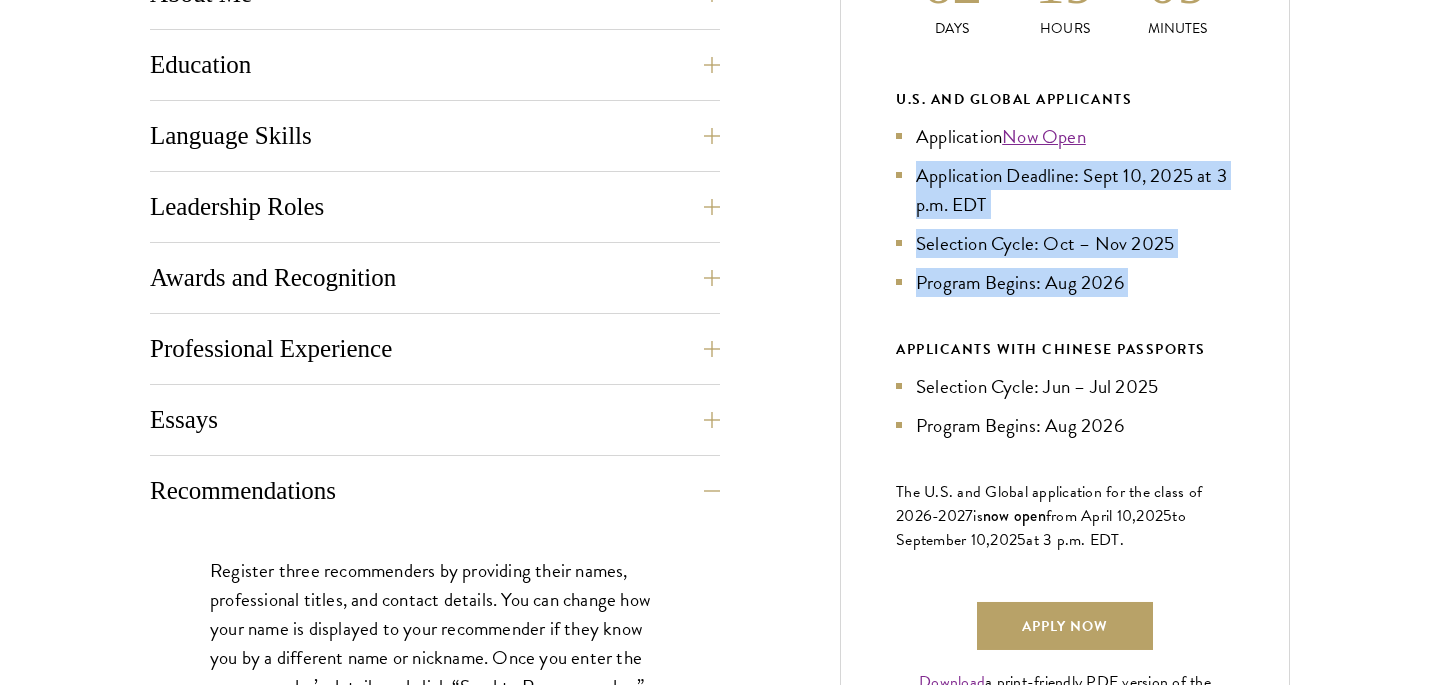 click on "Application  Now Open
Application Deadline: Sept 10, 2025 at 3 p.m. EDT
Selection Cycle: Oct – Nov 2025
Program Begins: Aug 2026" at bounding box center (1065, 209) 